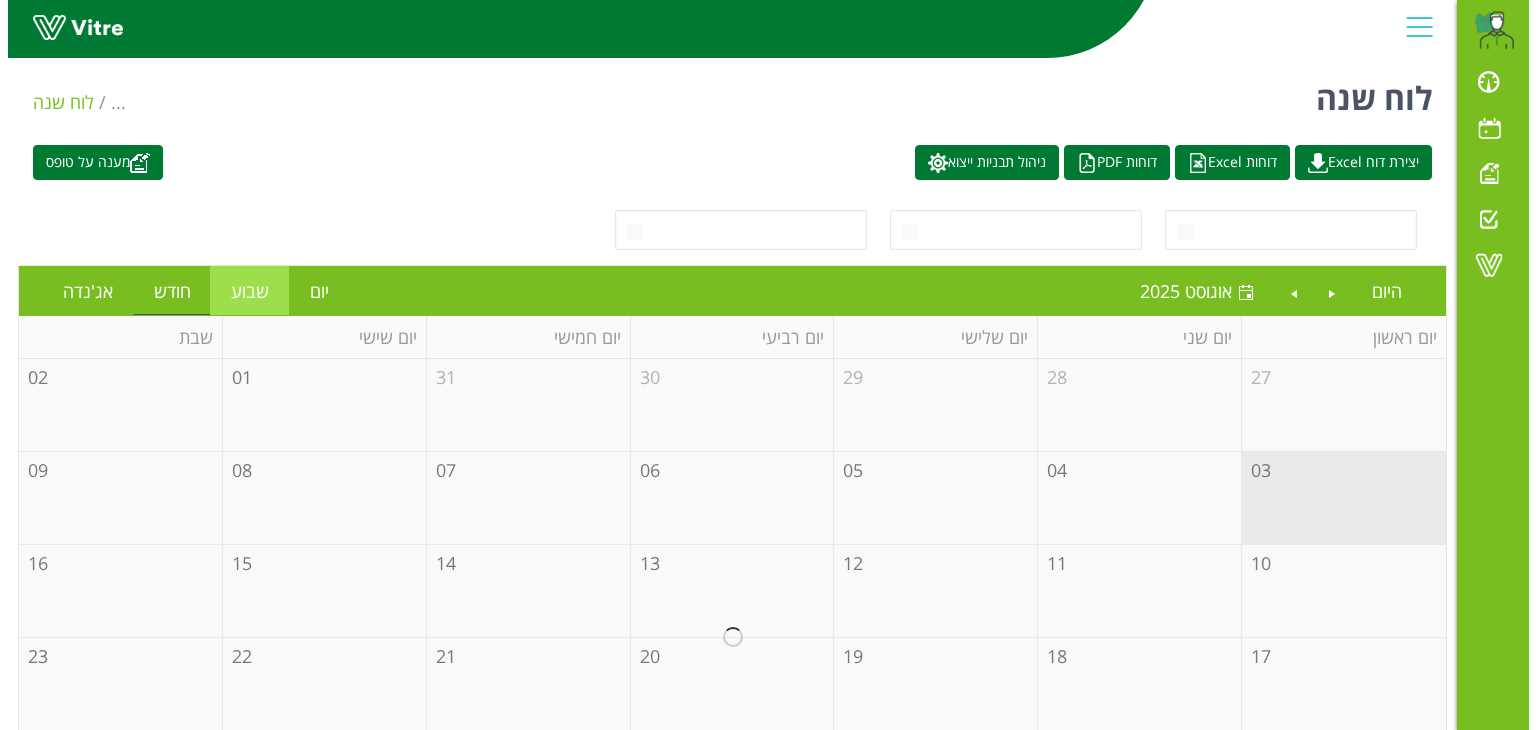 scroll, scrollTop: 0, scrollLeft: 0, axis: both 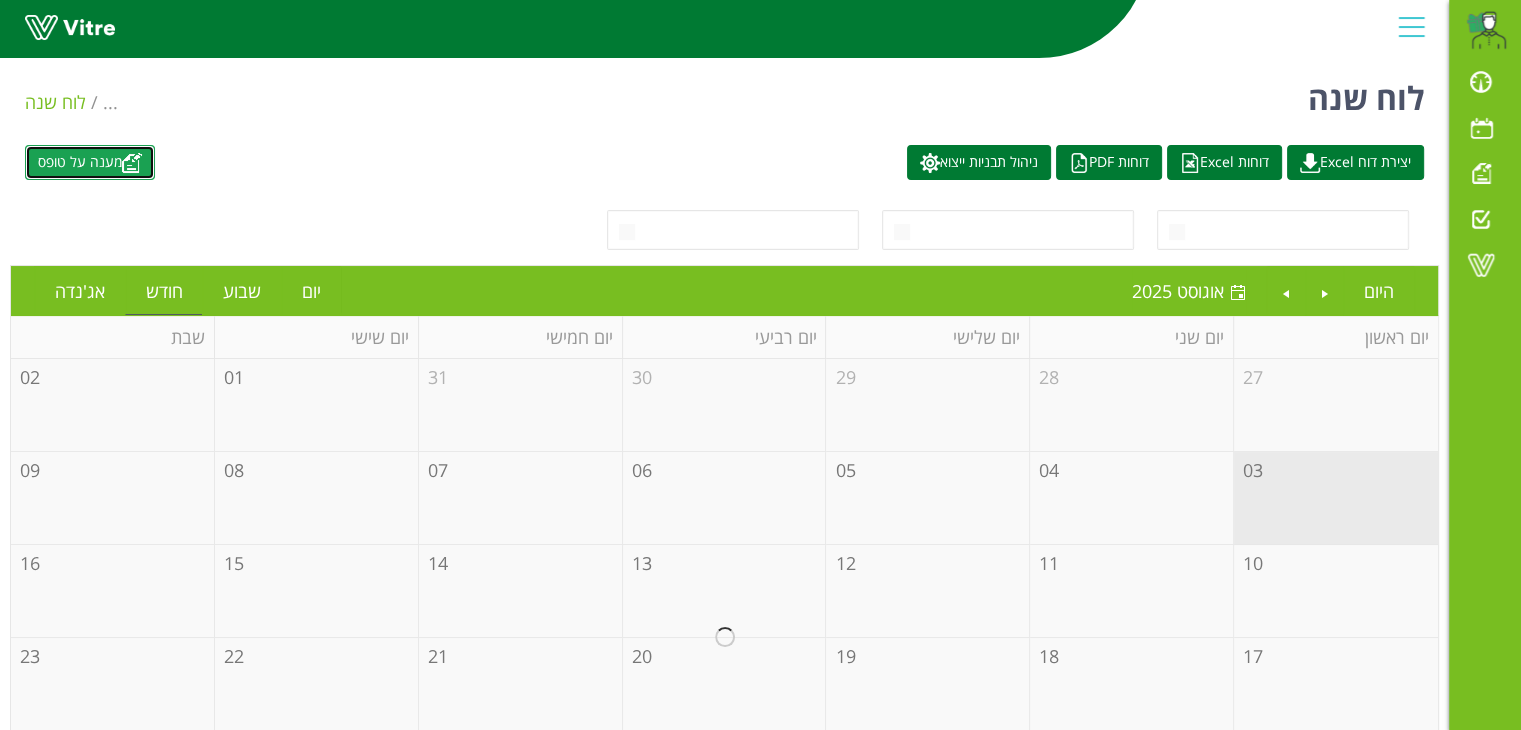 click on "מענה על טופס" at bounding box center [90, 162] 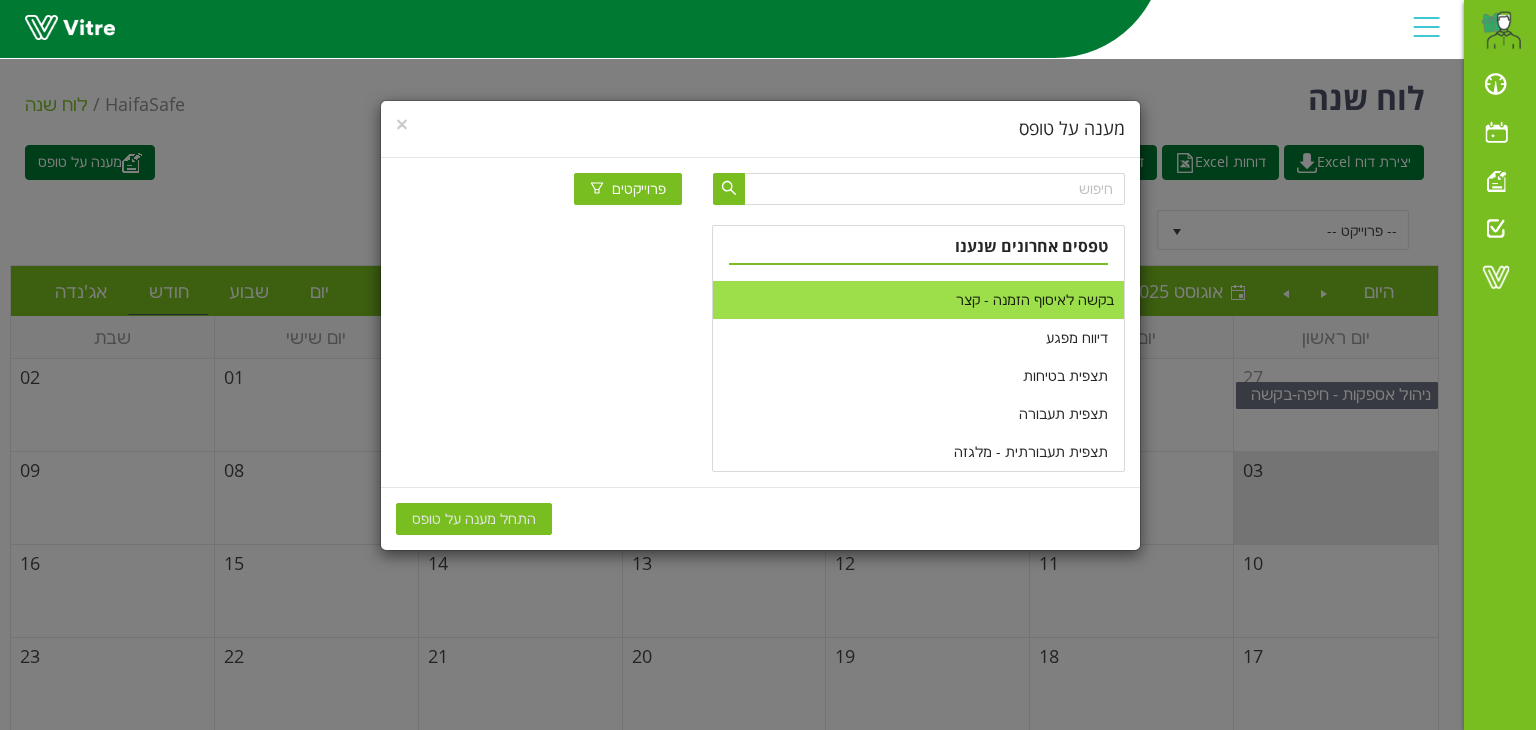 click on "בקשה לאיסוף הזמנה - קצר" at bounding box center (918, 300) 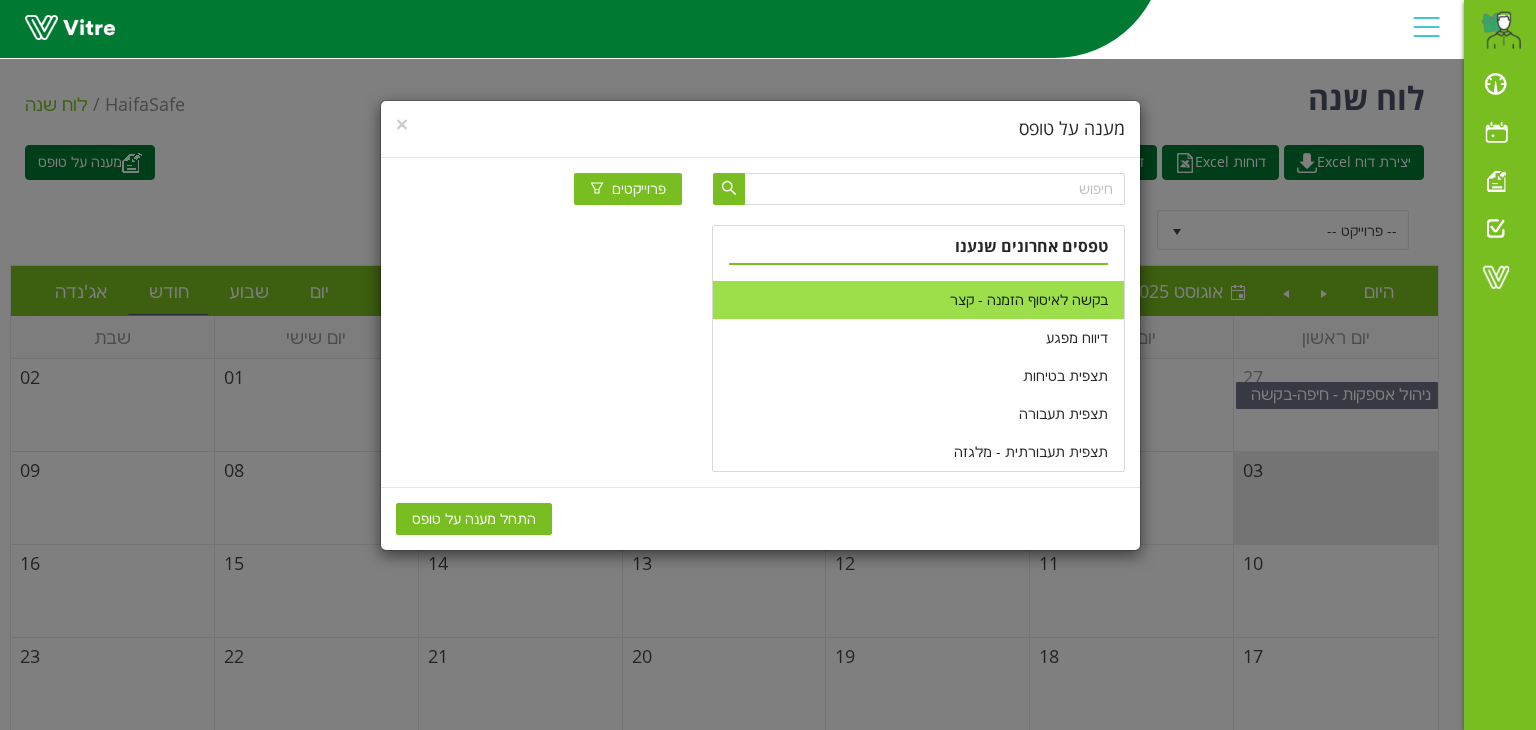 click on "התחל מענה על טופס" at bounding box center [474, 519] 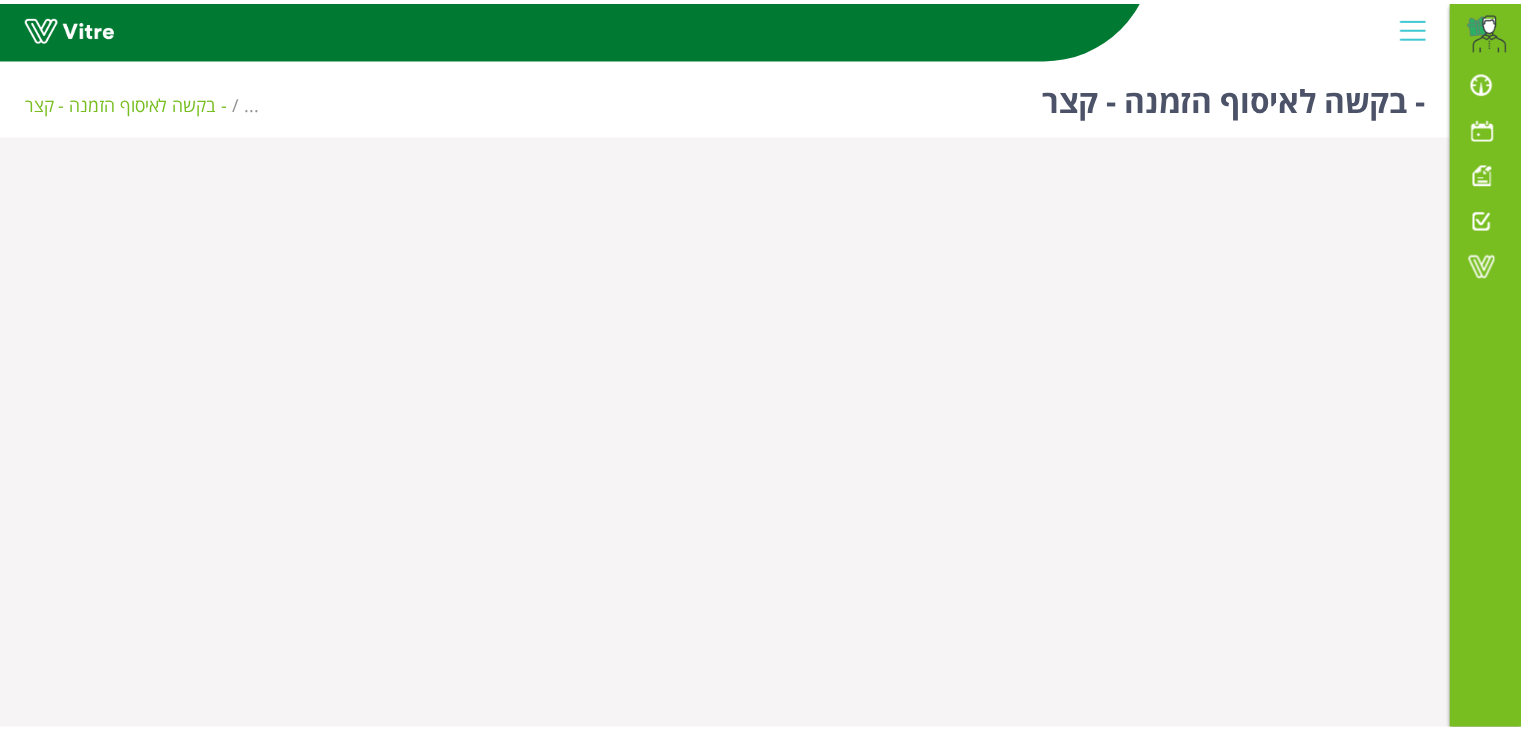 scroll, scrollTop: 0, scrollLeft: 0, axis: both 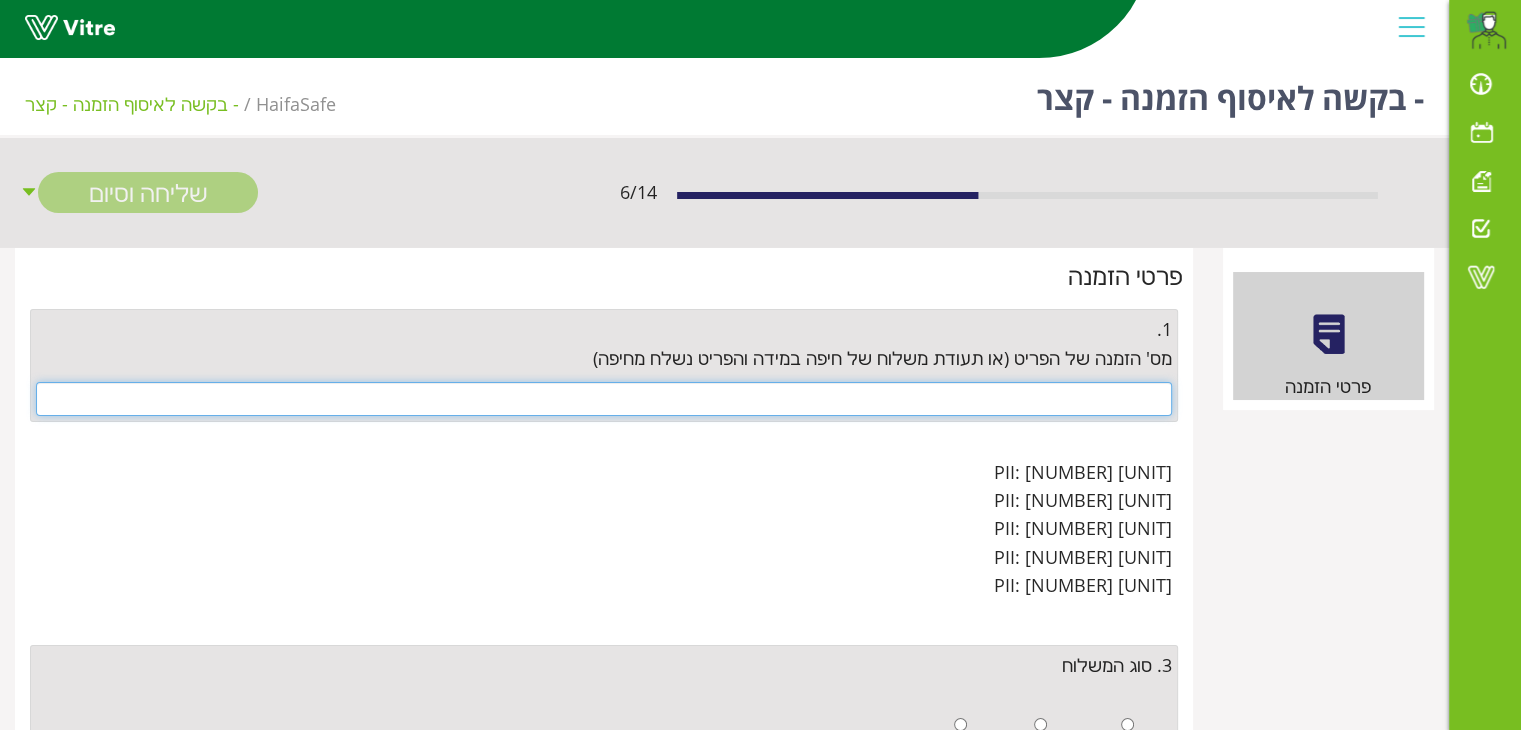 click at bounding box center [604, 399] 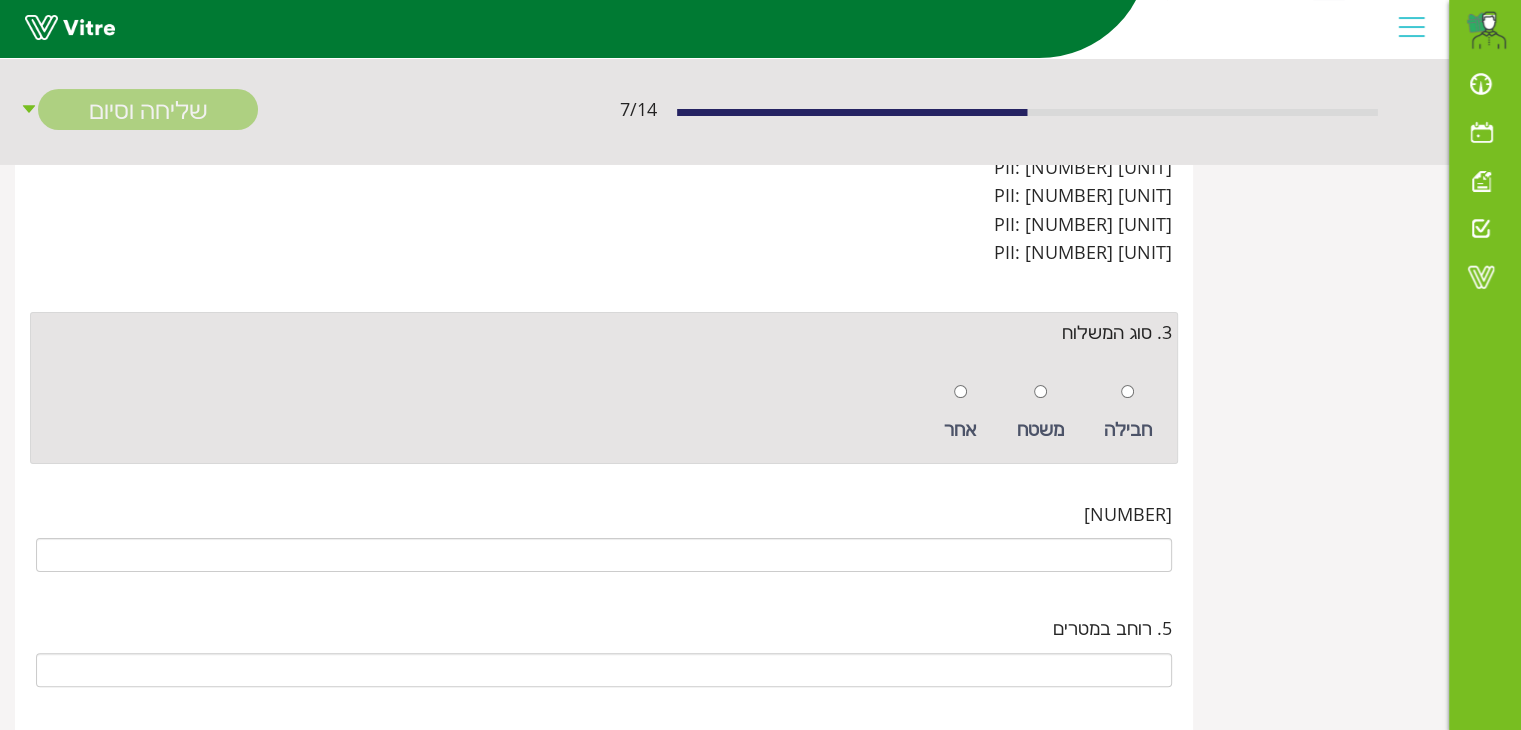 scroll, scrollTop: 400, scrollLeft: 0, axis: vertical 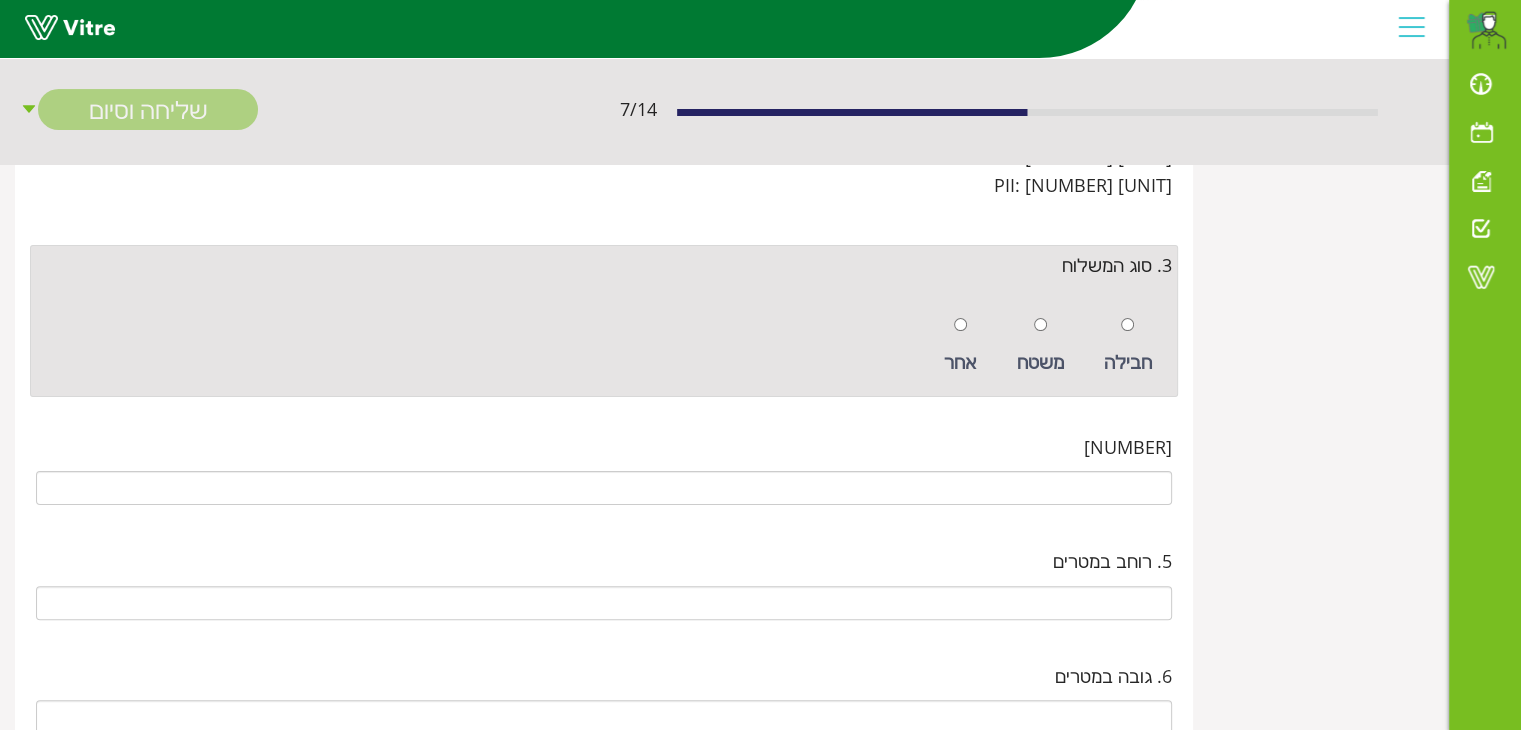 type on "4500670099" 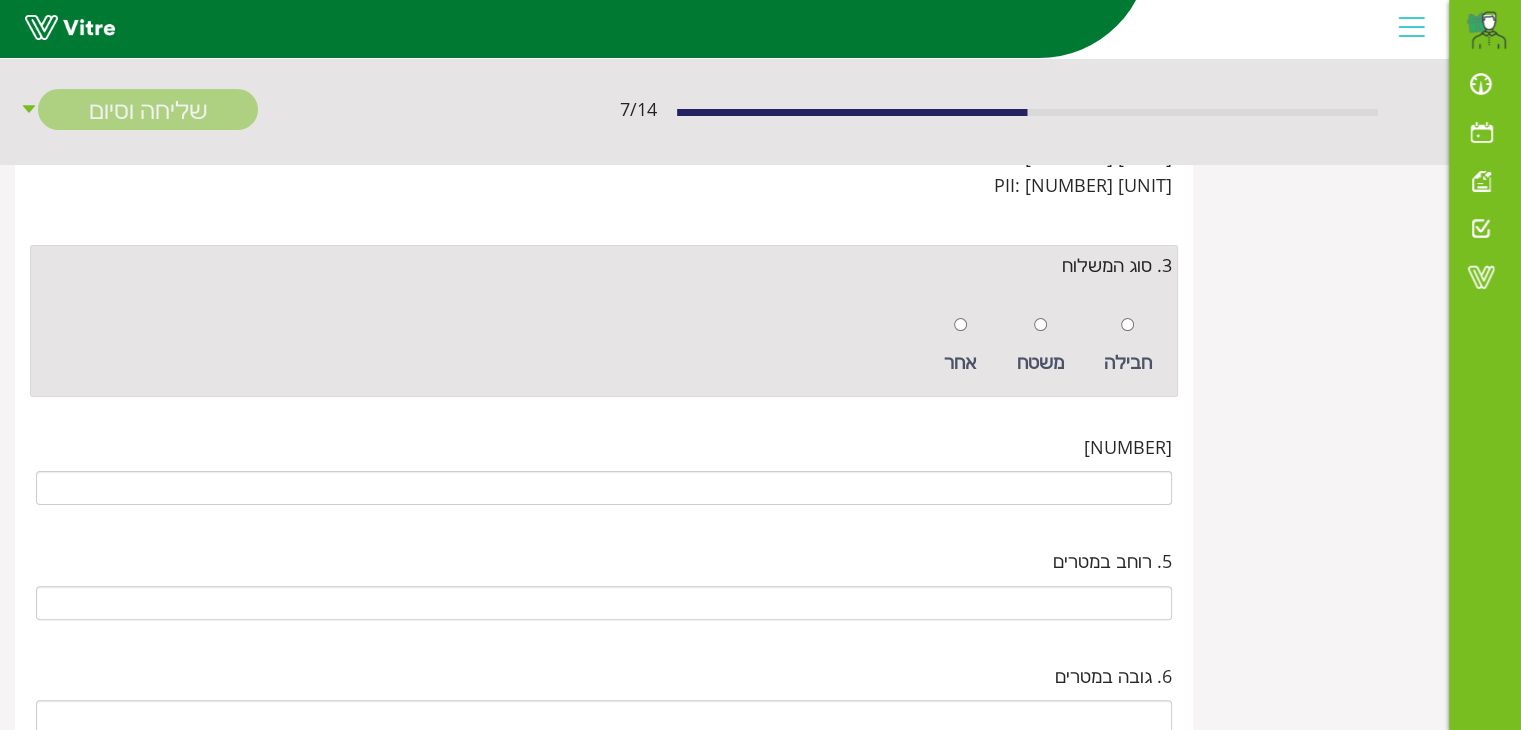 click at bounding box center (960, 324) 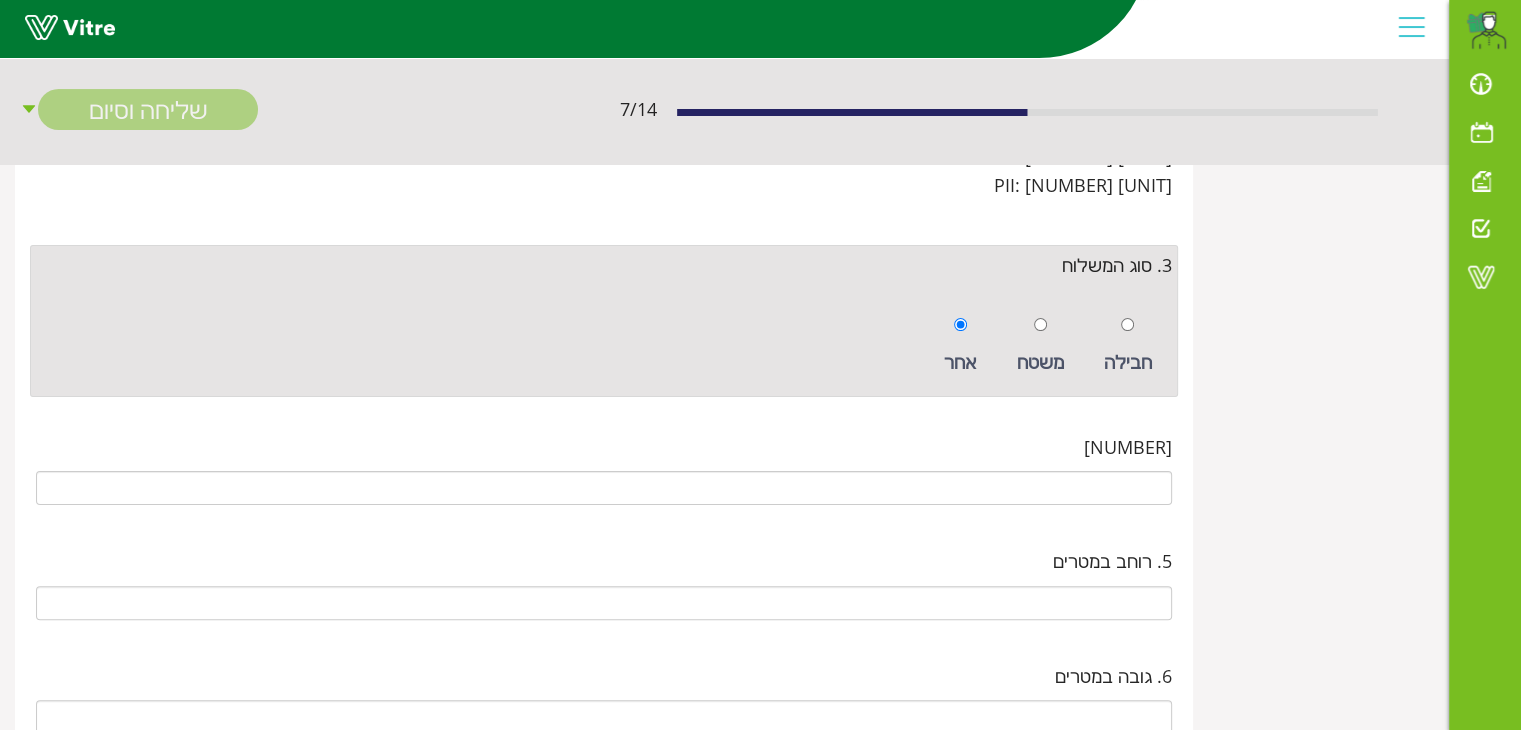 radio on "true" 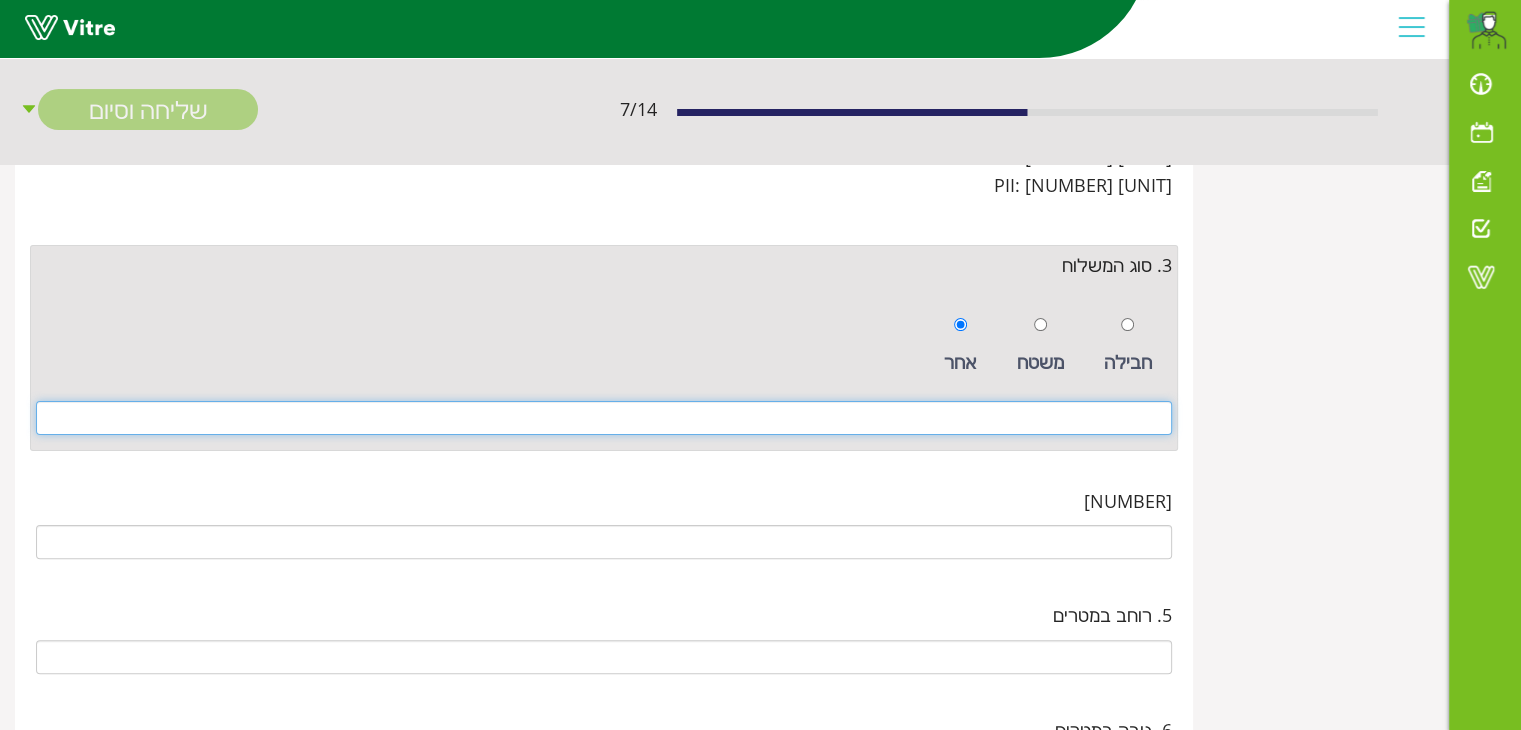 click at bounding box center (604, 418) 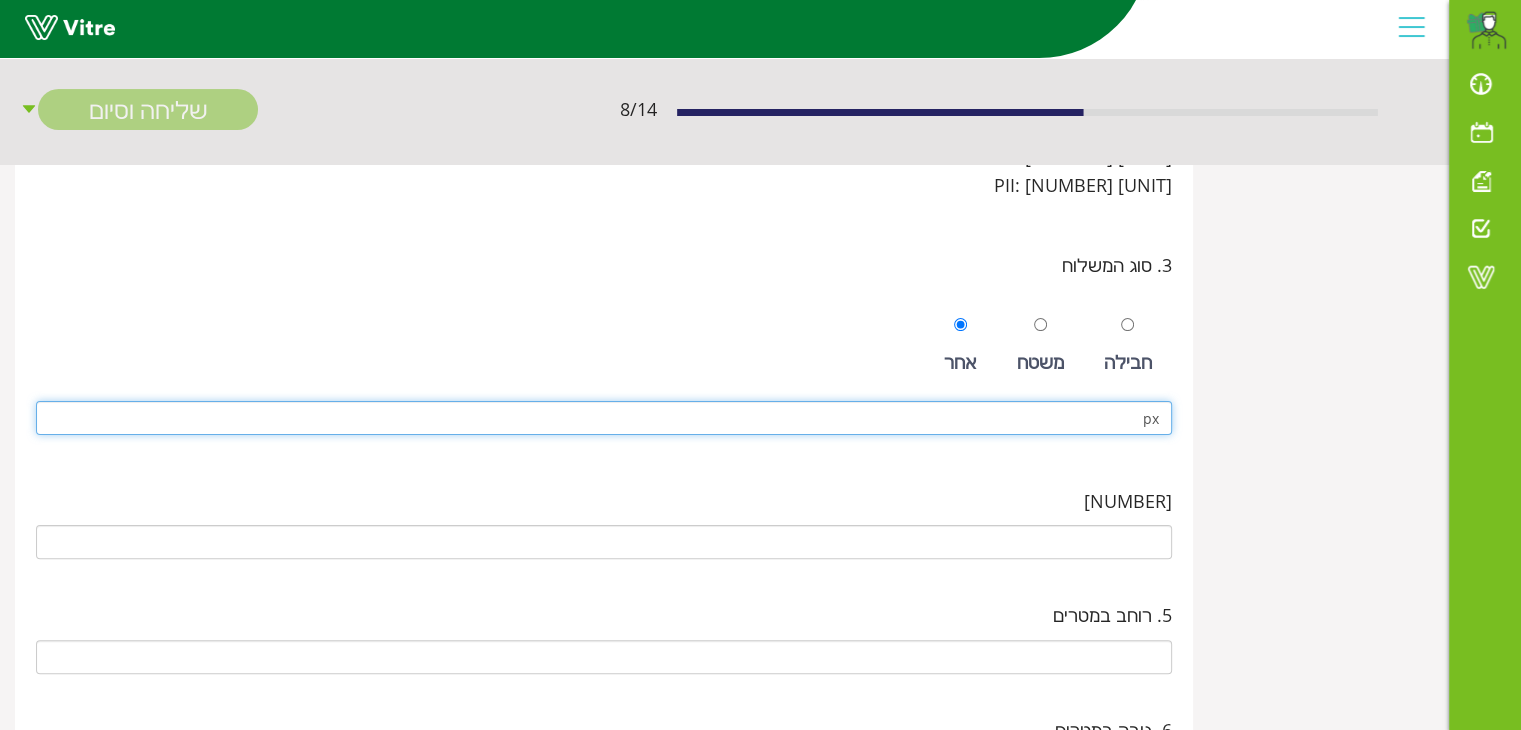 type on "p" 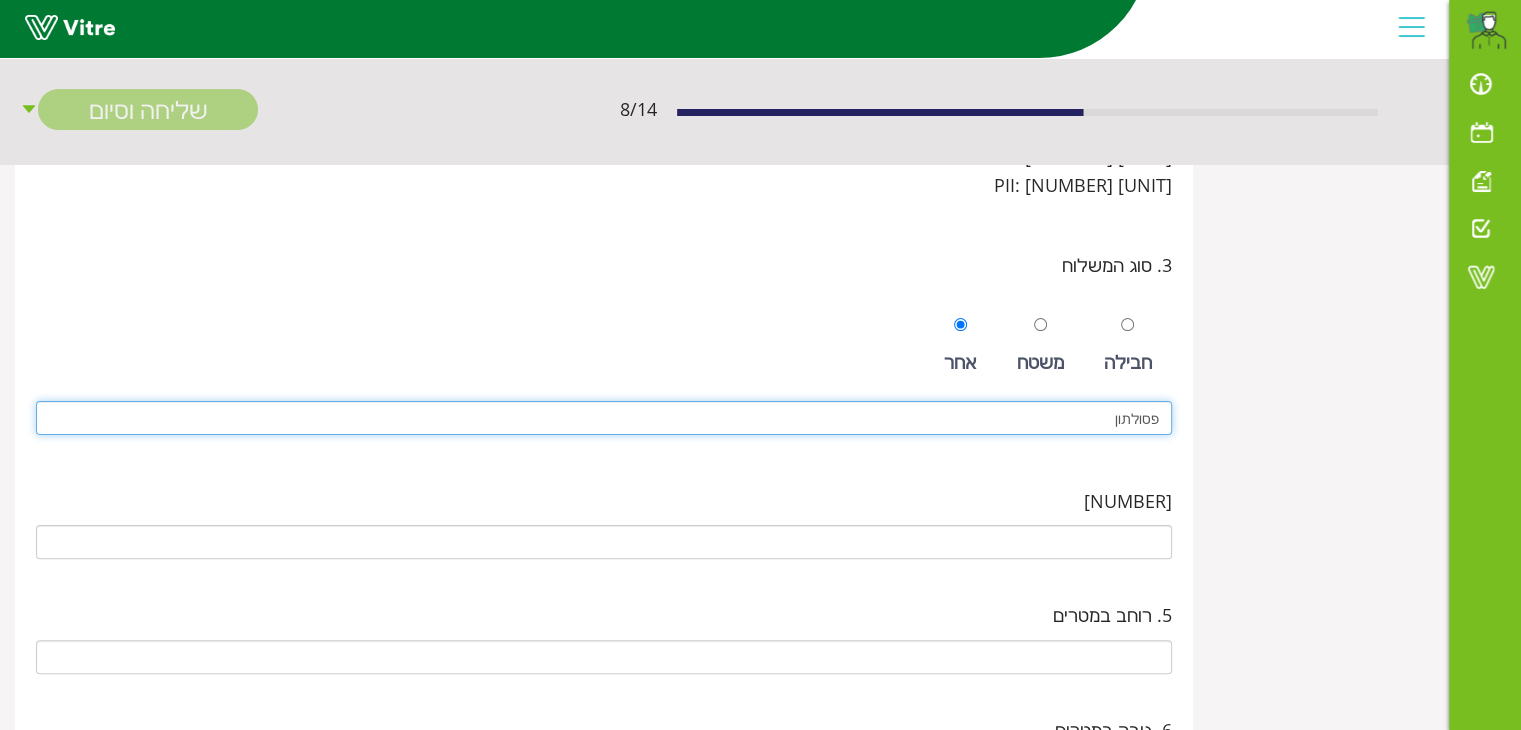 paste on "מוכן מידות כלליות אורך 2מטר רוחב 1.5מטר גובה 1.1מטר משקל כ300ק"ג." 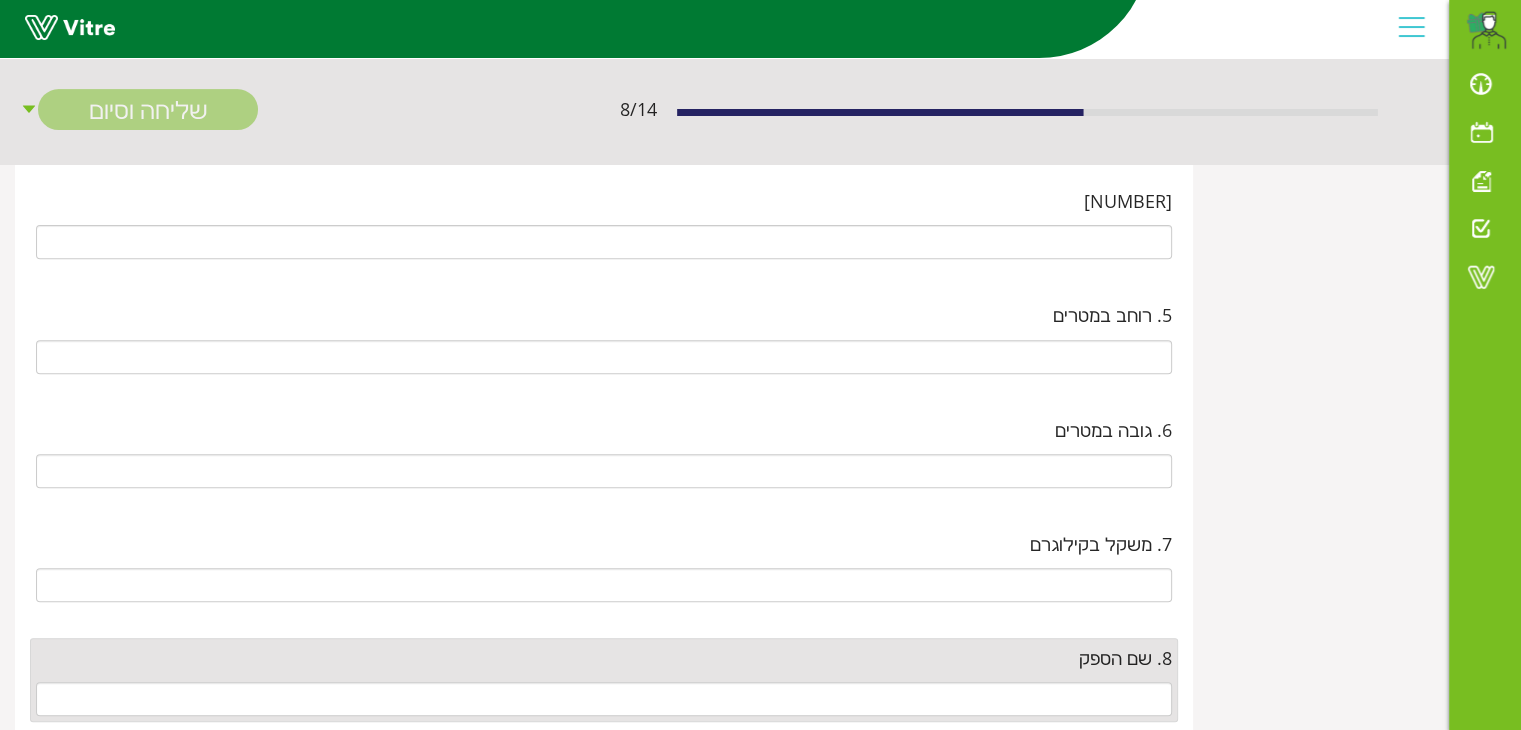 scroll, scrollTop: 400, scrollLeft: 0, axis: vertical 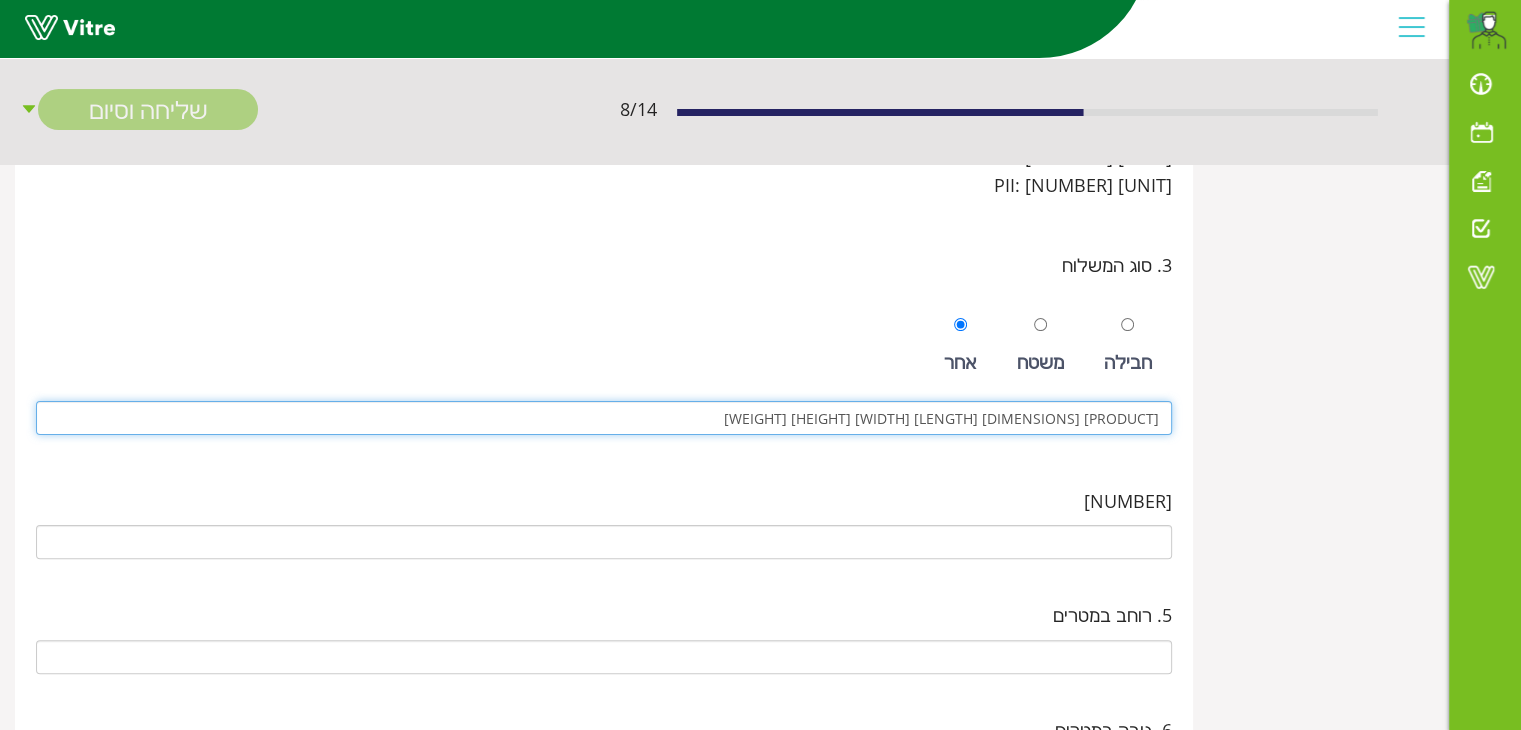 drag, startPoint x: 1112, startPoint y: 451, endPoint x: 1092, endPoint y: 450, distance: 20.024984 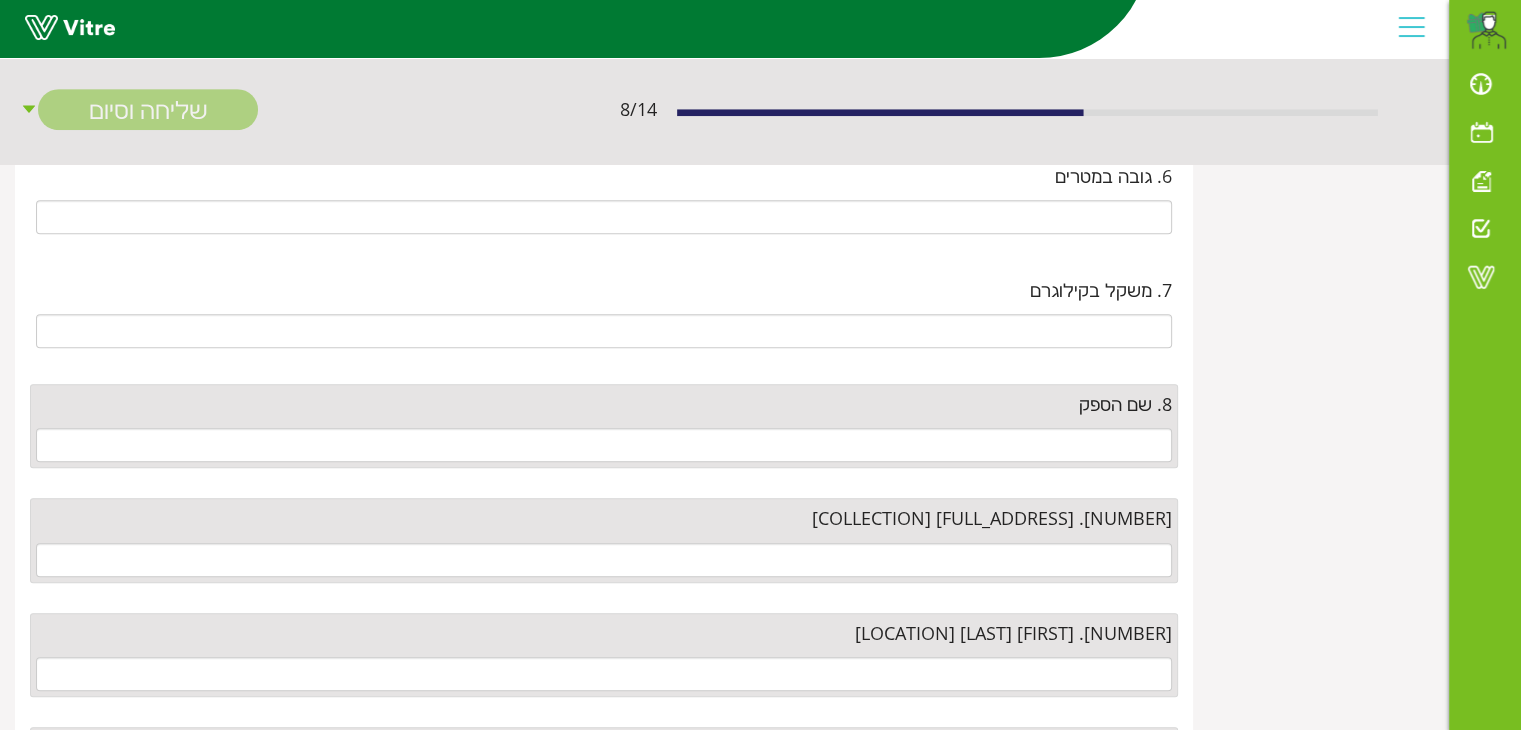 scroll, scrollTop: 1000, scrollLeft: 0, axis: vertical 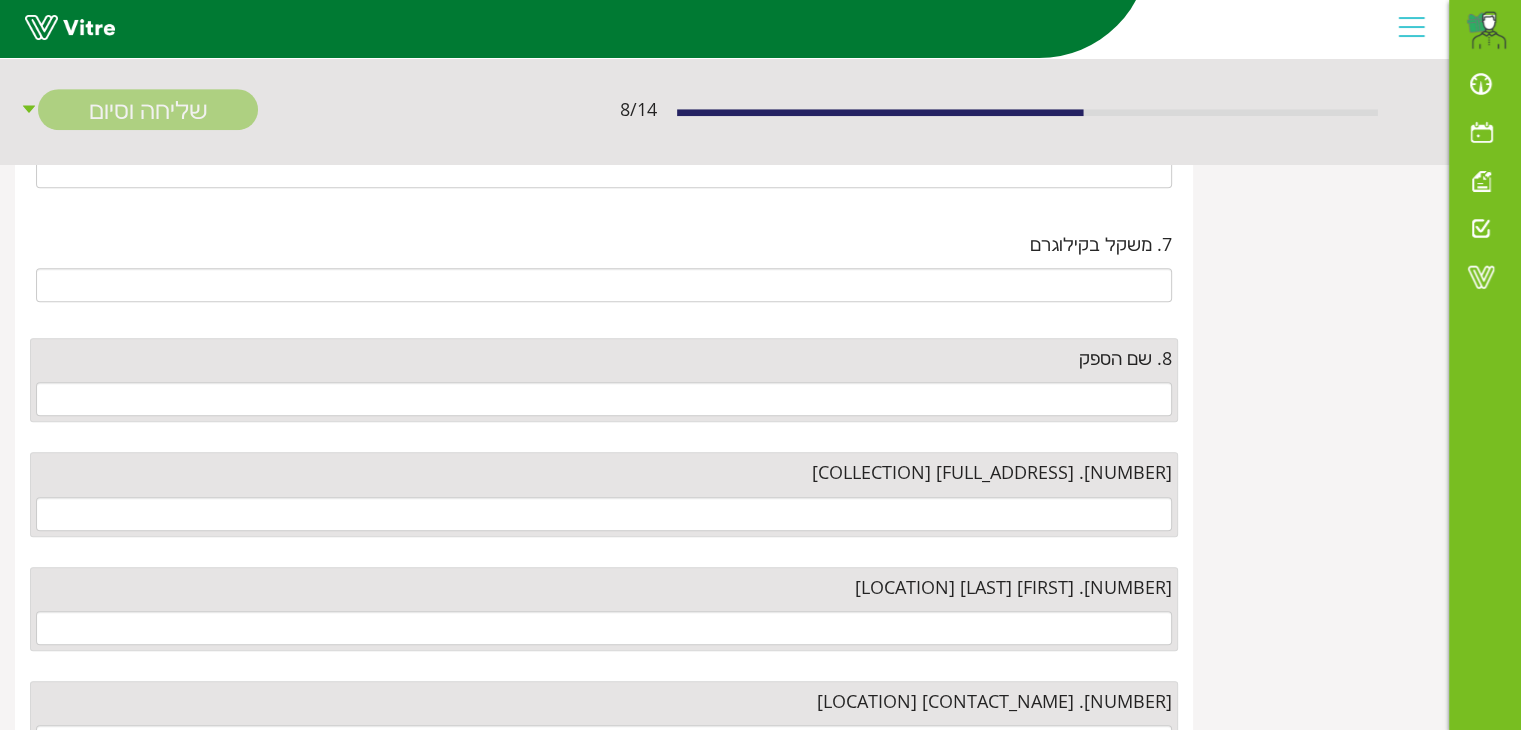 type on "פסולתון  מידות כלליות אורך 2מטר רוחב 1.5מטר גובה 1.1מטר משקל כ300ק"ג." 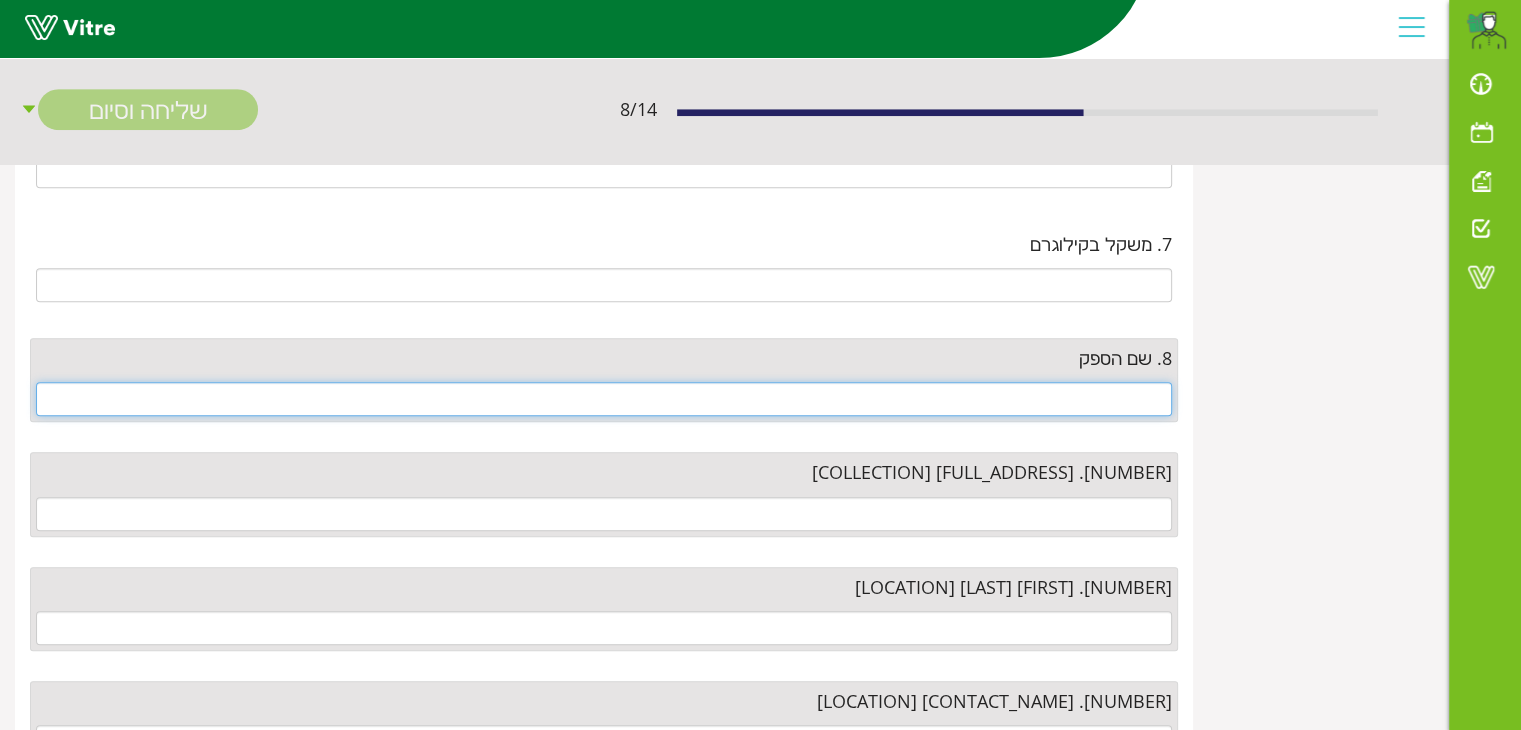 click at bounding box center (604, 399) 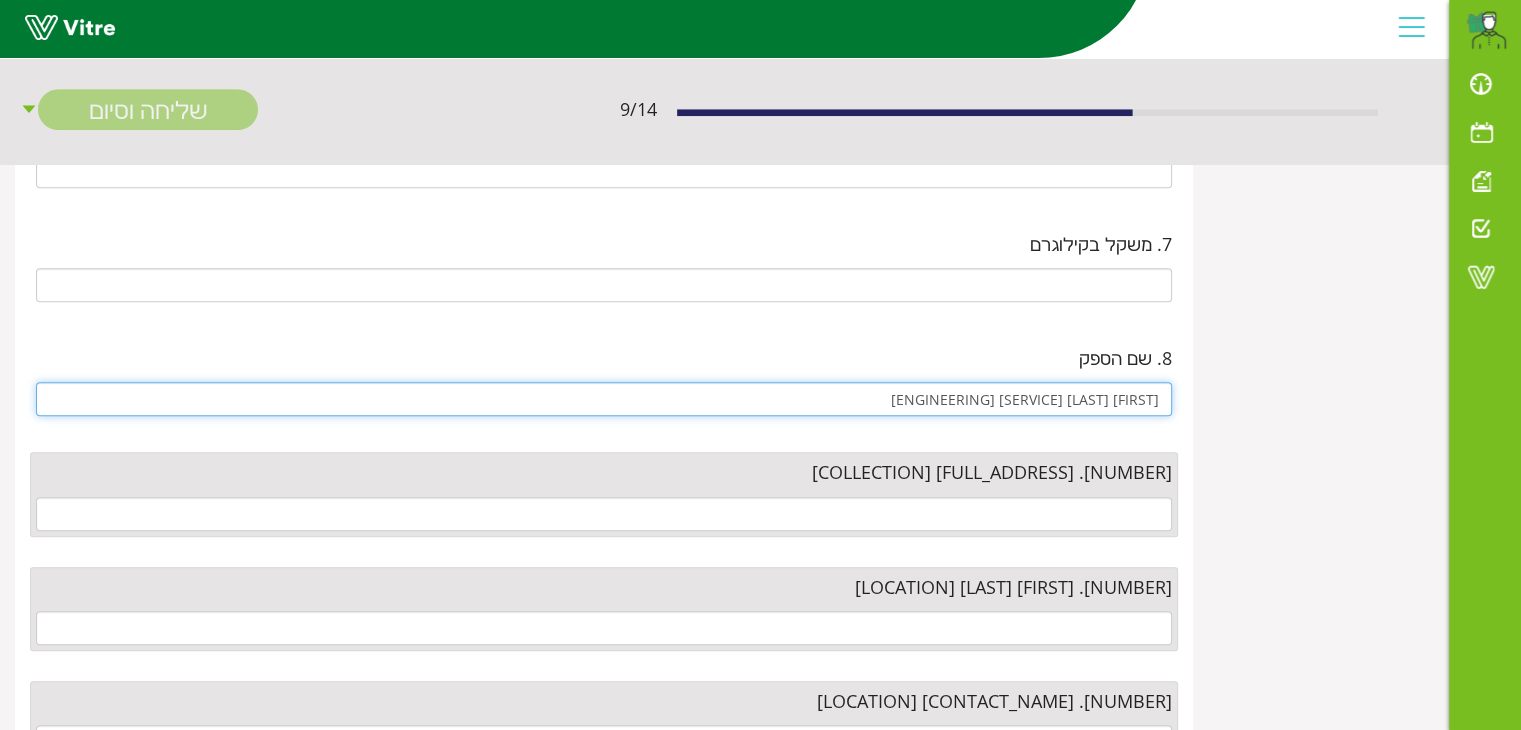 type on "עופר יפת שינוע והנדסה" 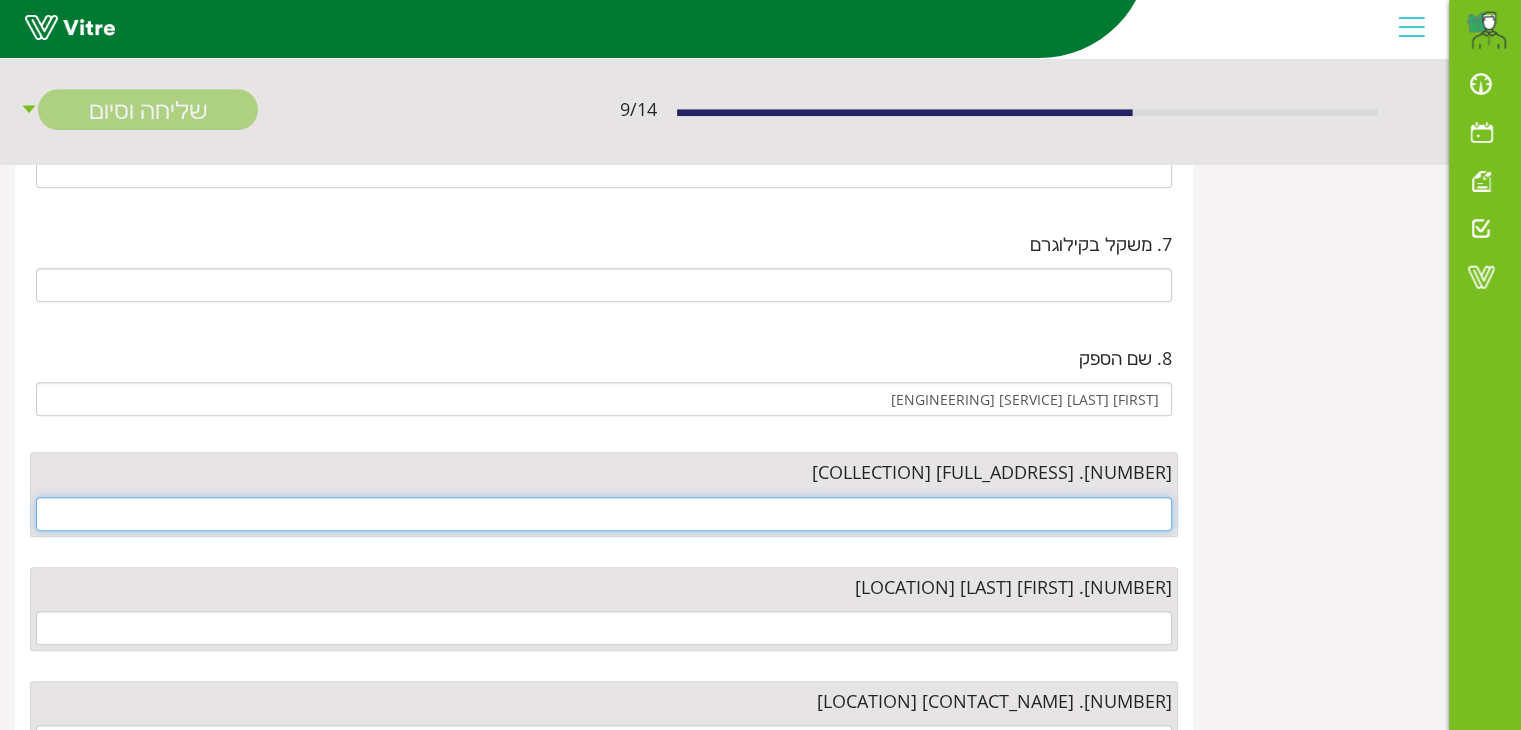 click at bounding box center [604, 514] 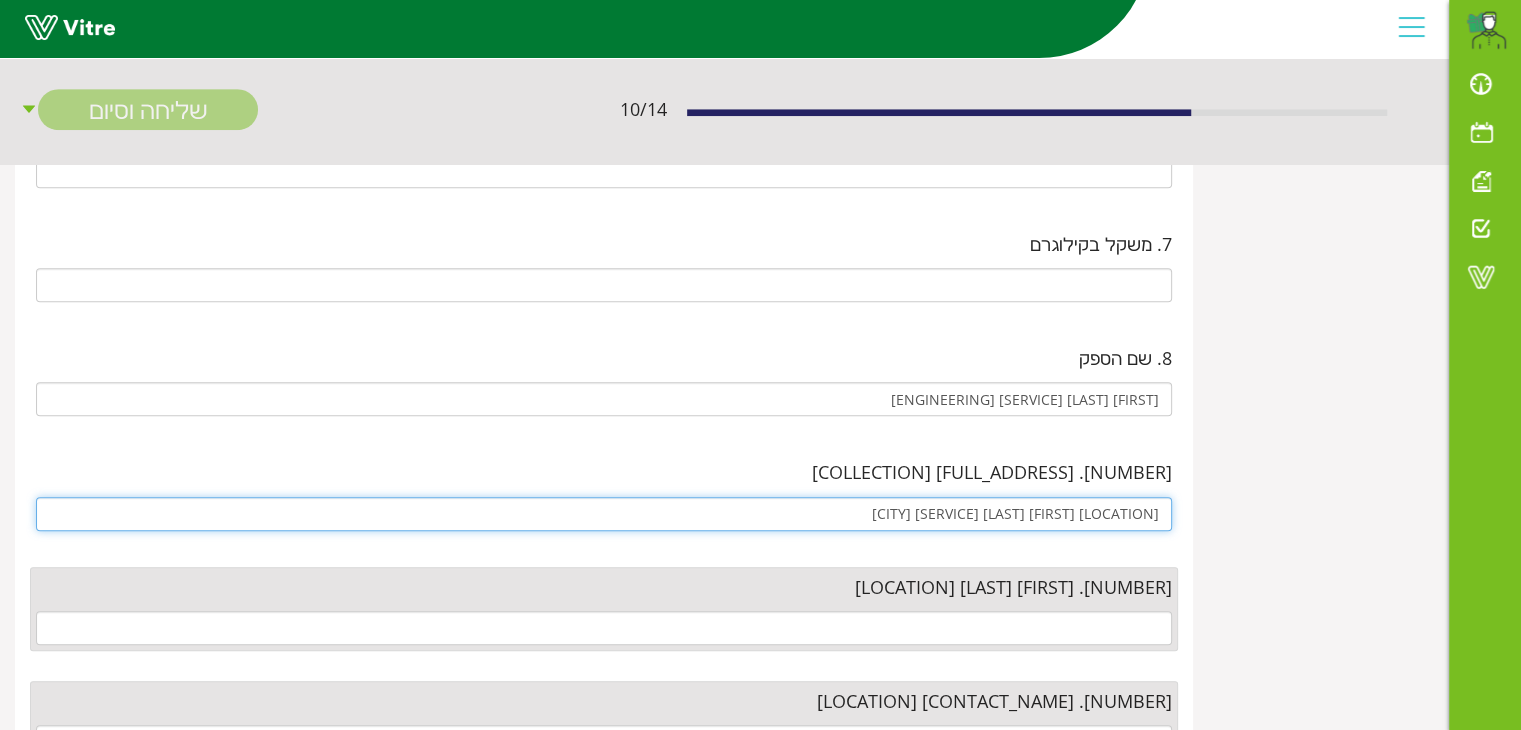 type on "מיקום איסוף חולון לרשום בוויז עופר יפת שינוע והנדסה חולון" 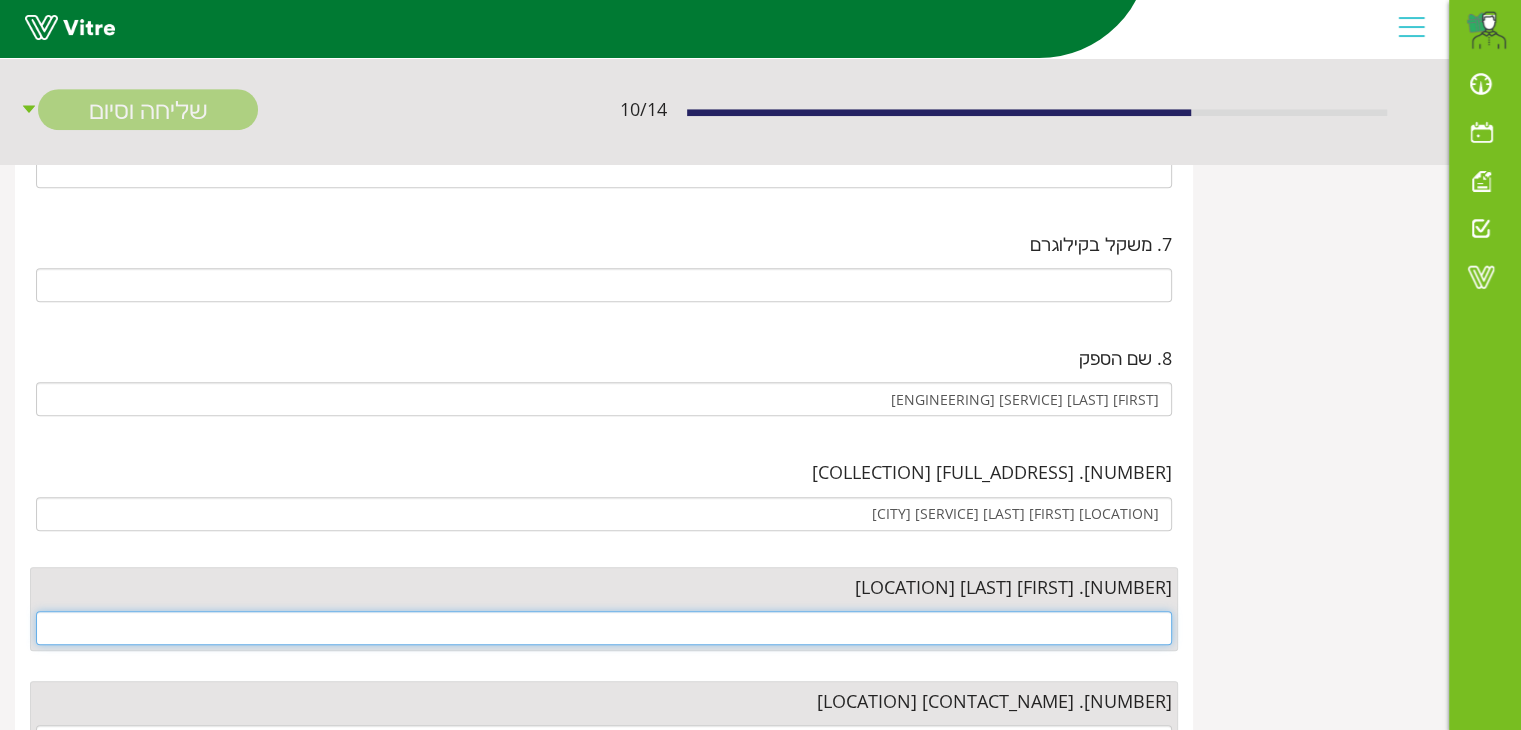 click at bounding box center (604, 628) 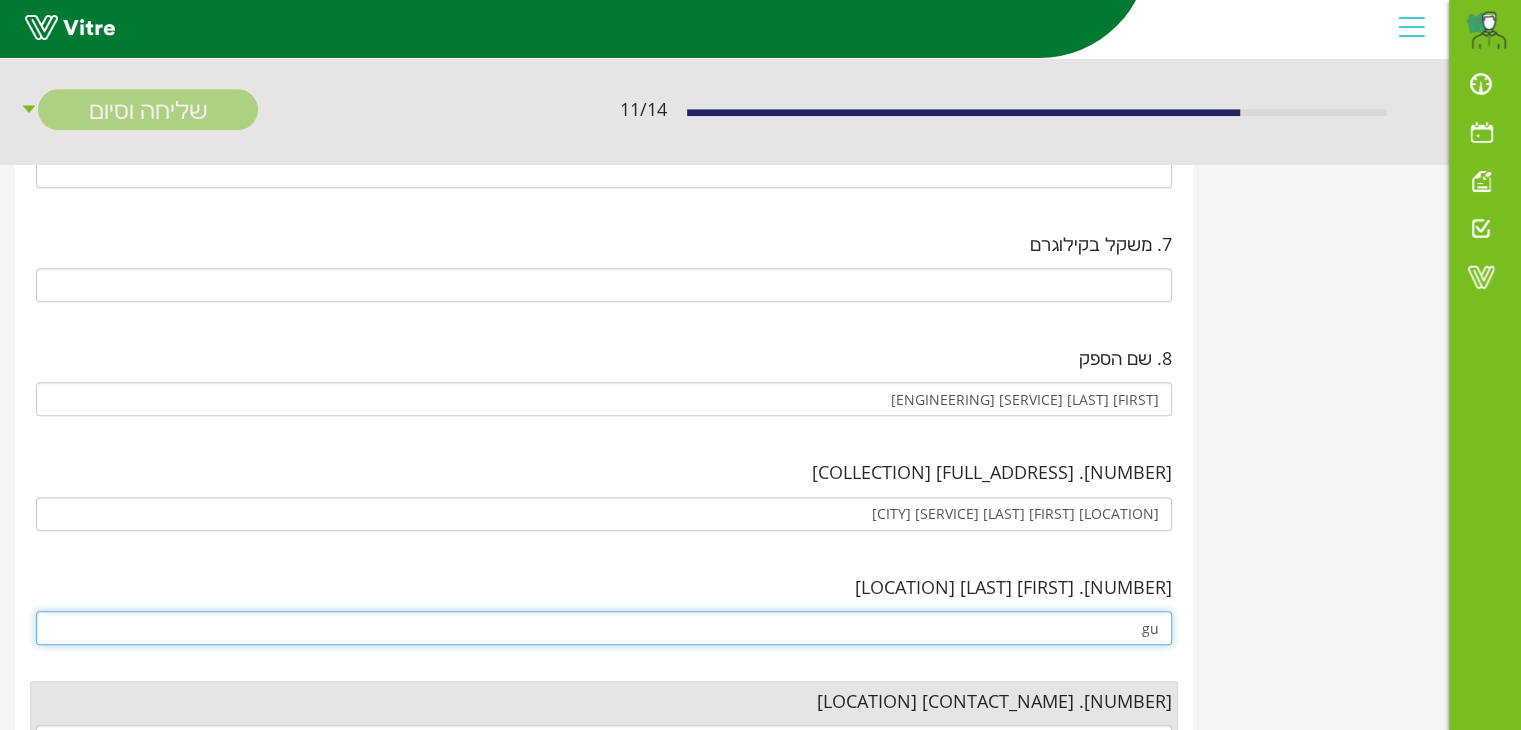 type on "g" 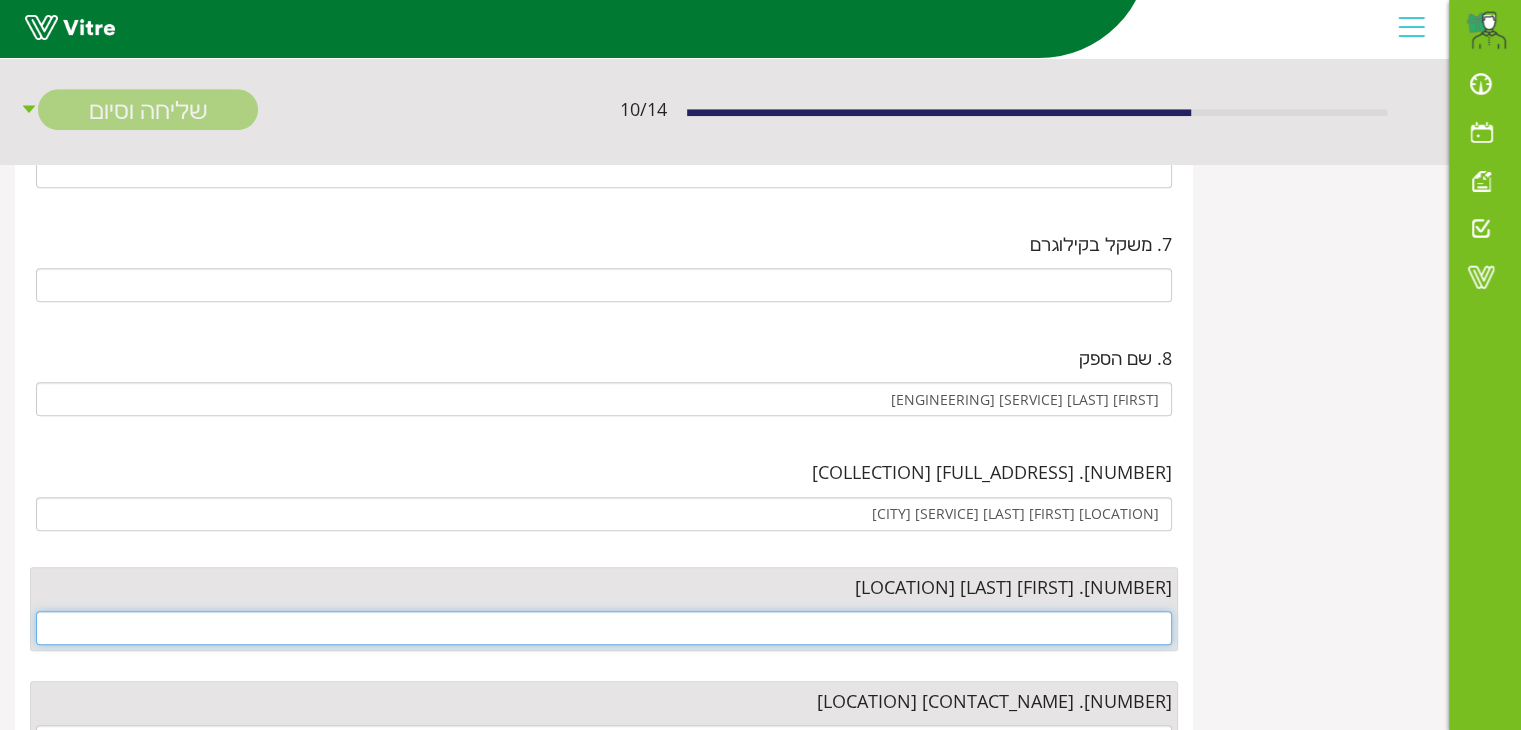 type on "כ" 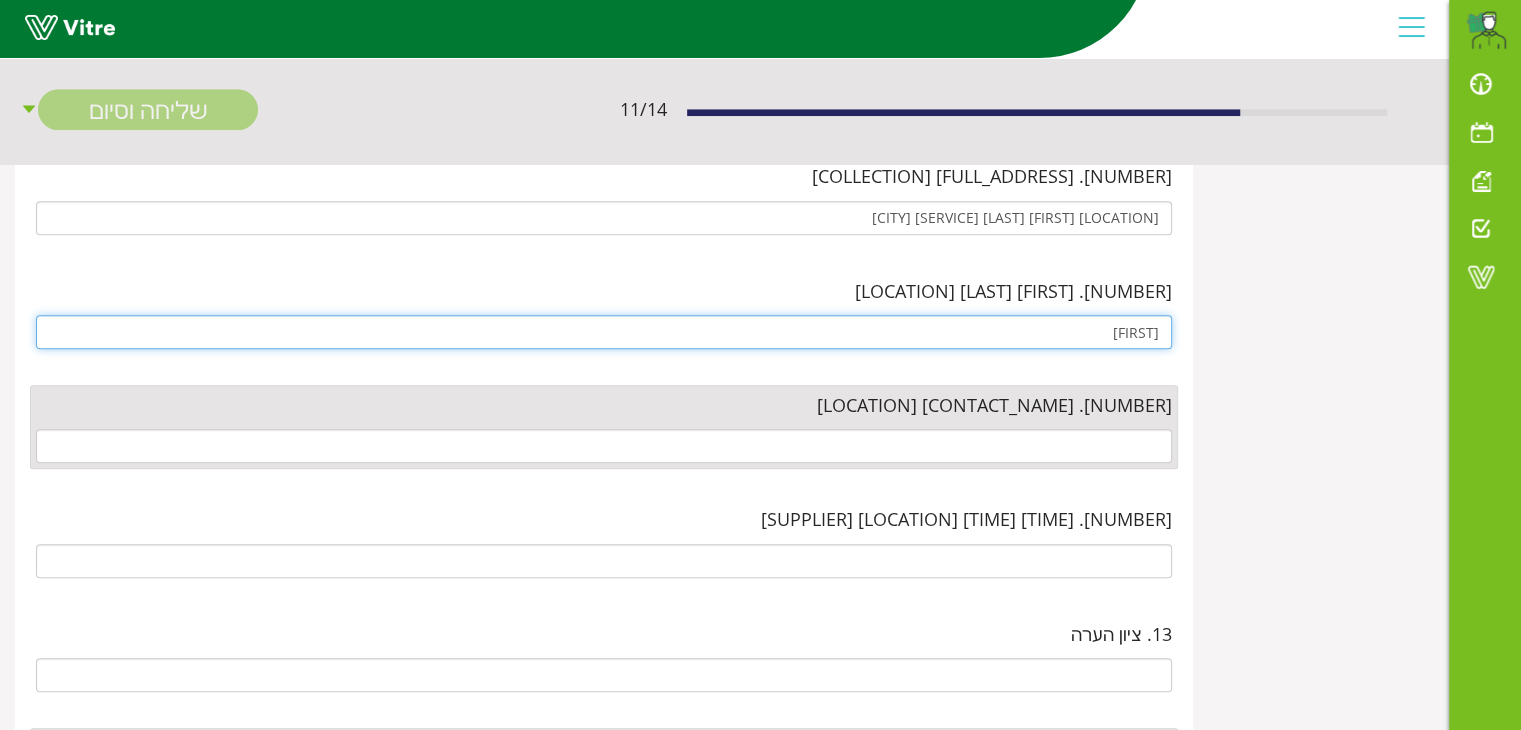 scroll, scrollTop: 1300, scrollLeft: 0, axis: vertical 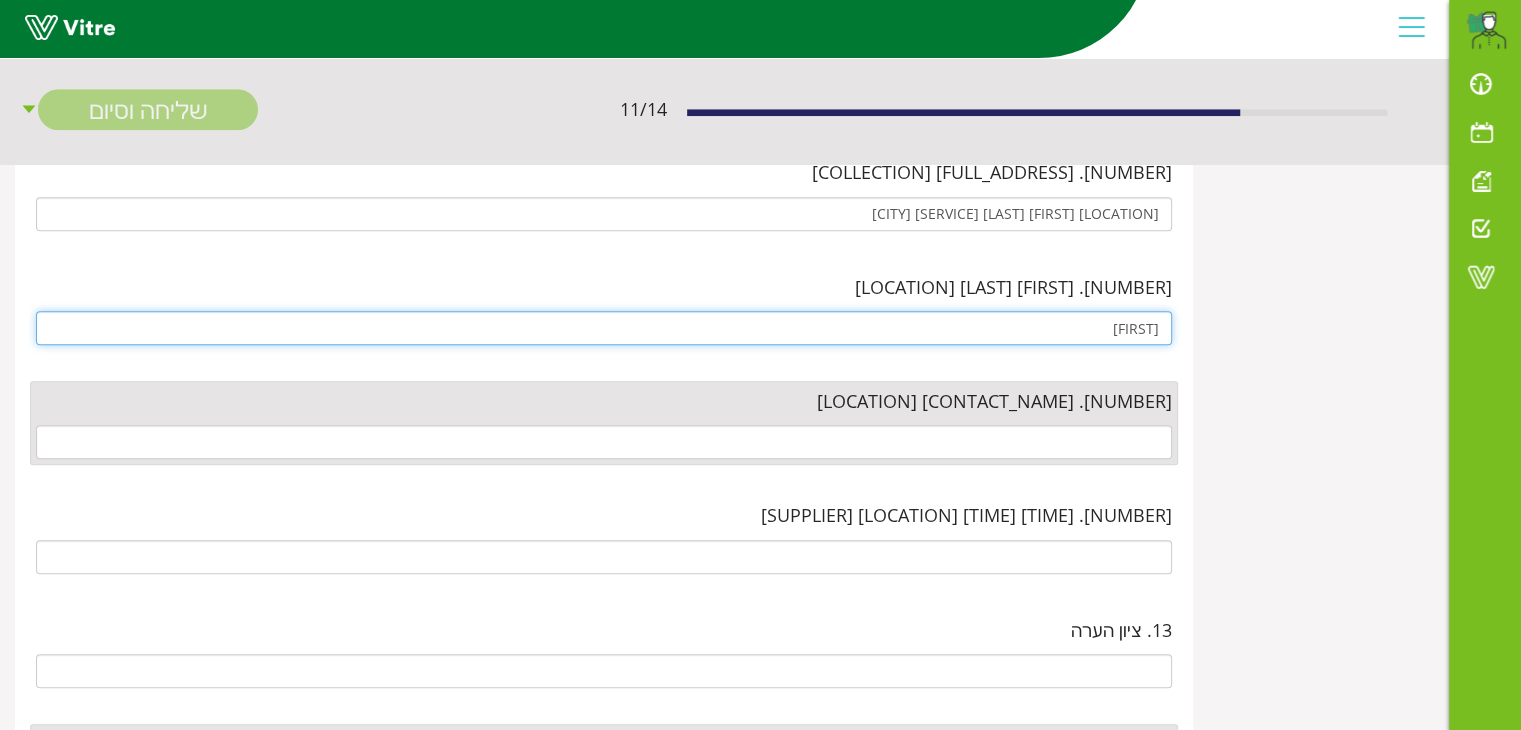 type on "עופר" 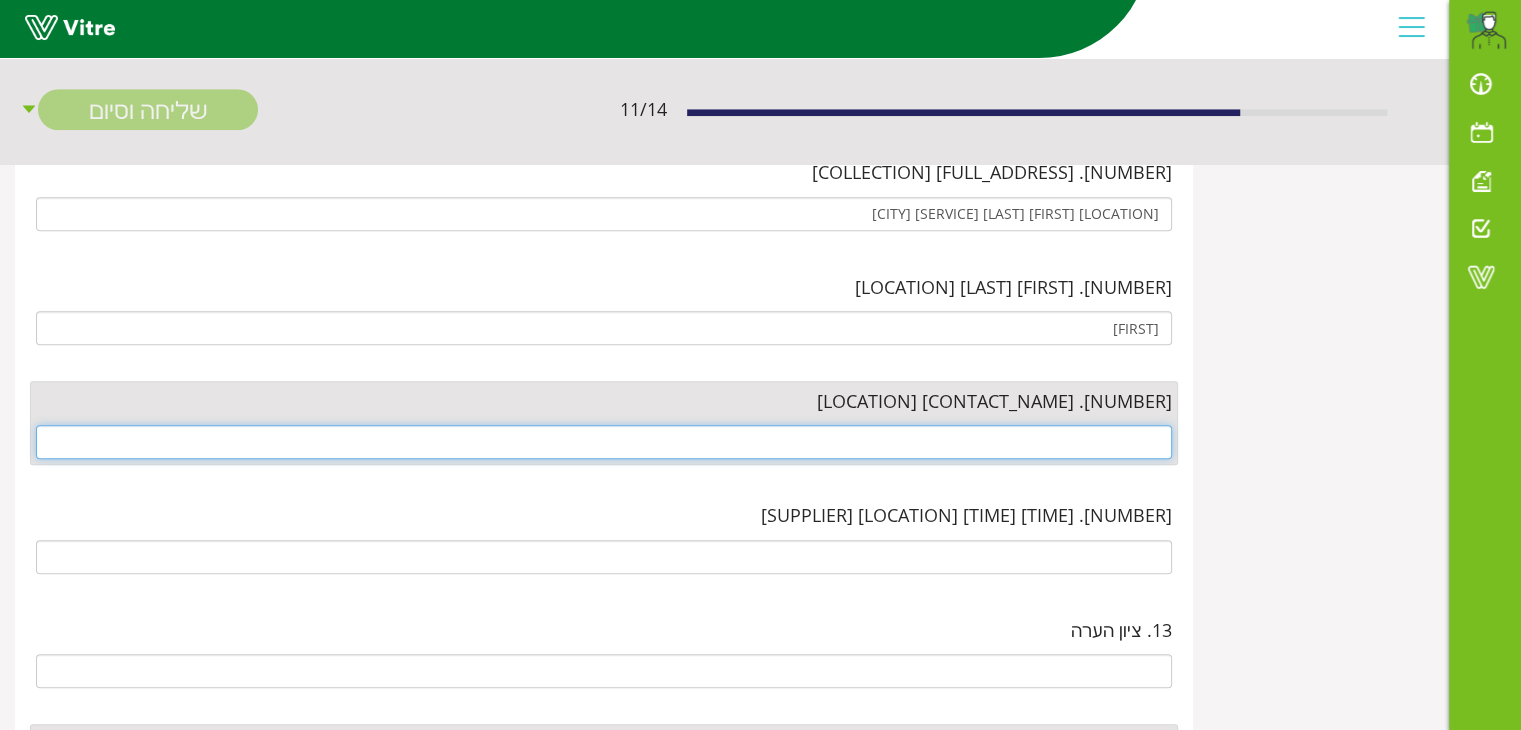 click at bounding box center [604, 442] 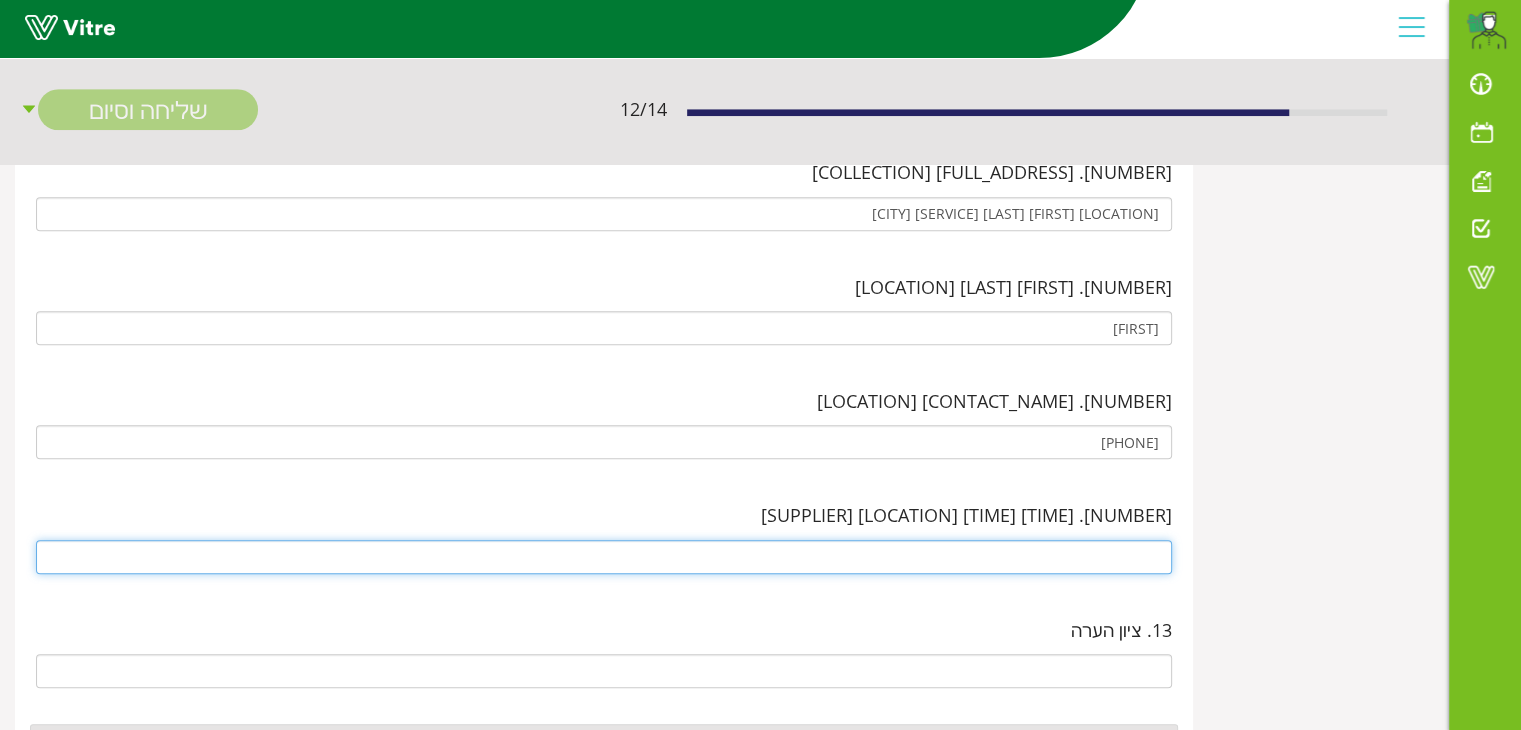 click at bounding box center (604, 557) 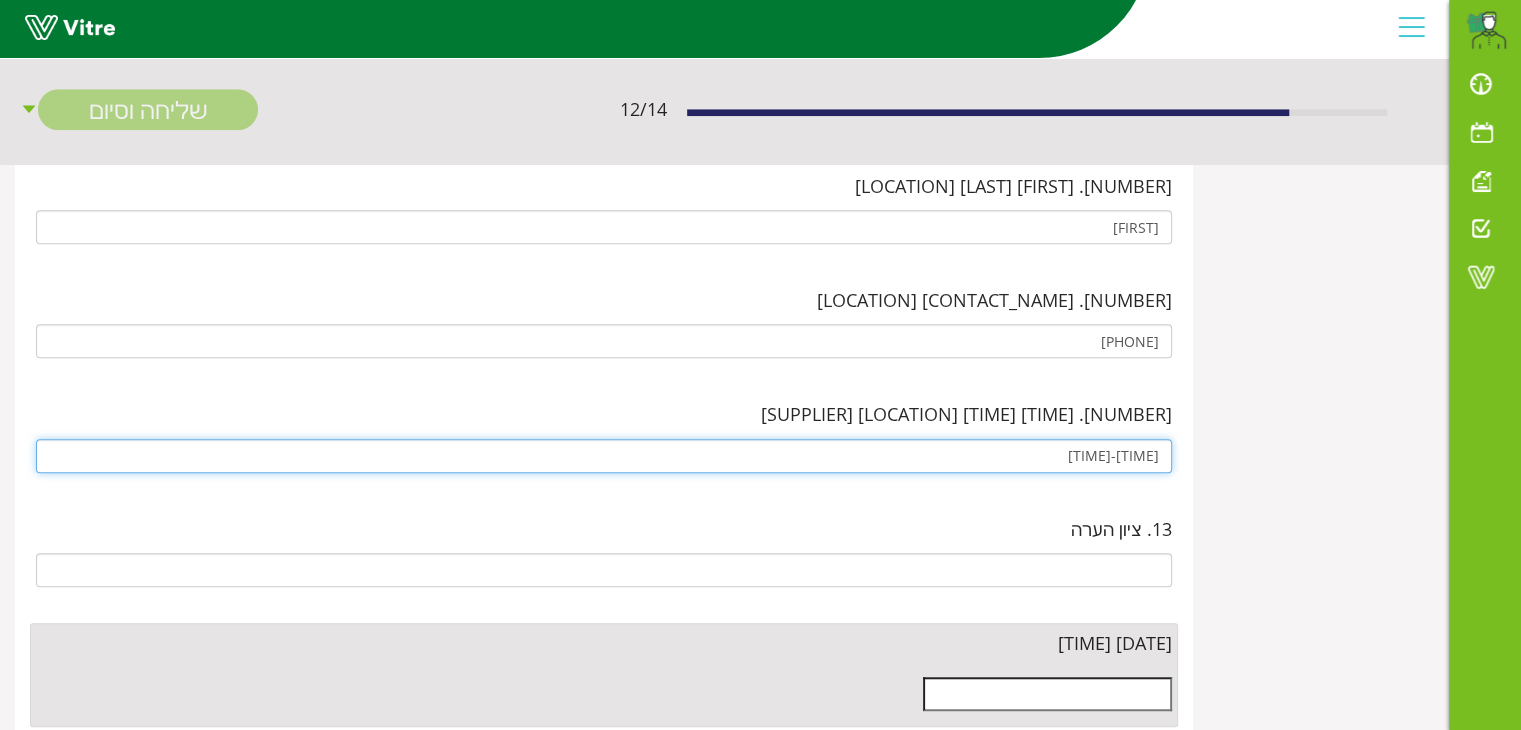 scroll, scrollTop: 1600, scrollLeft: 0, axis: vertical 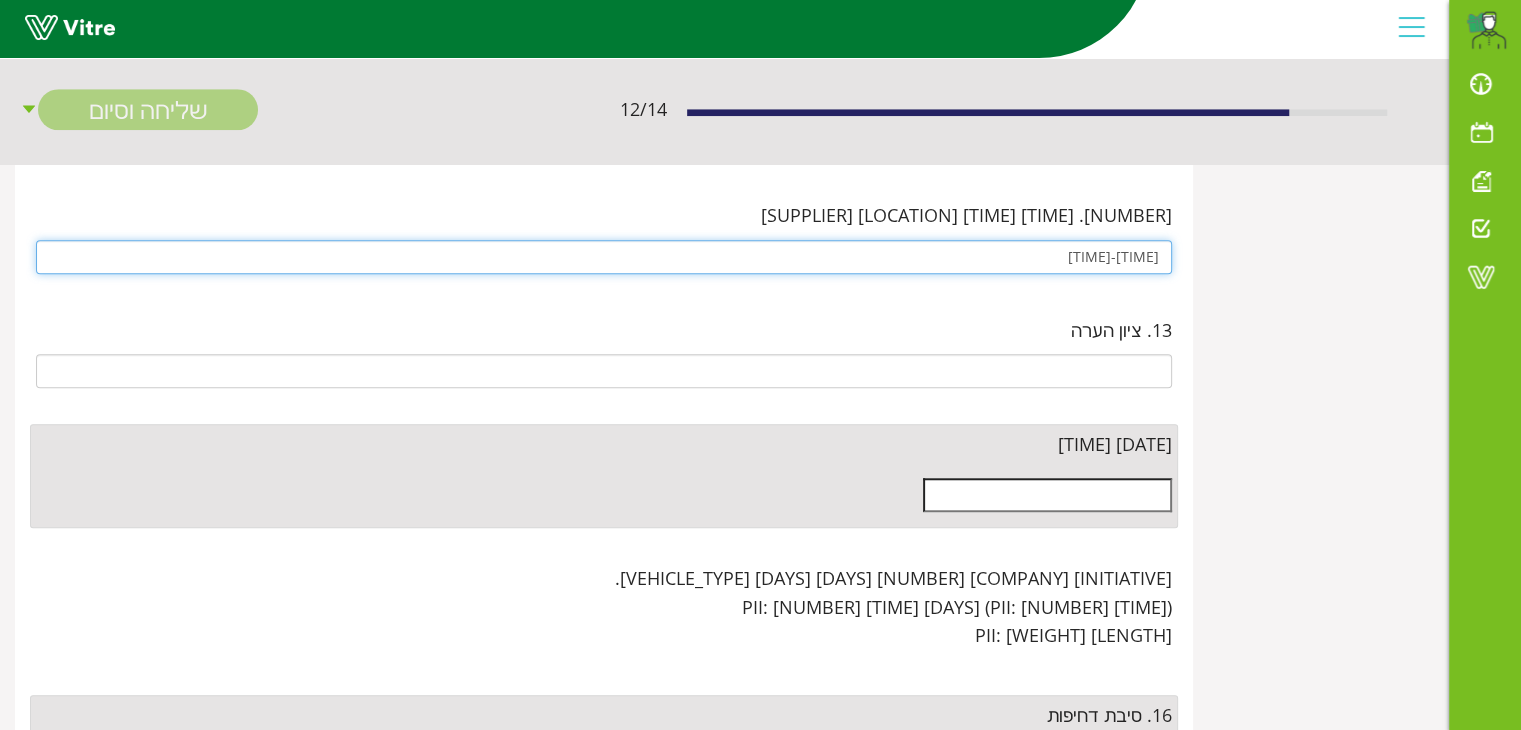 type on "7:30-16:30" 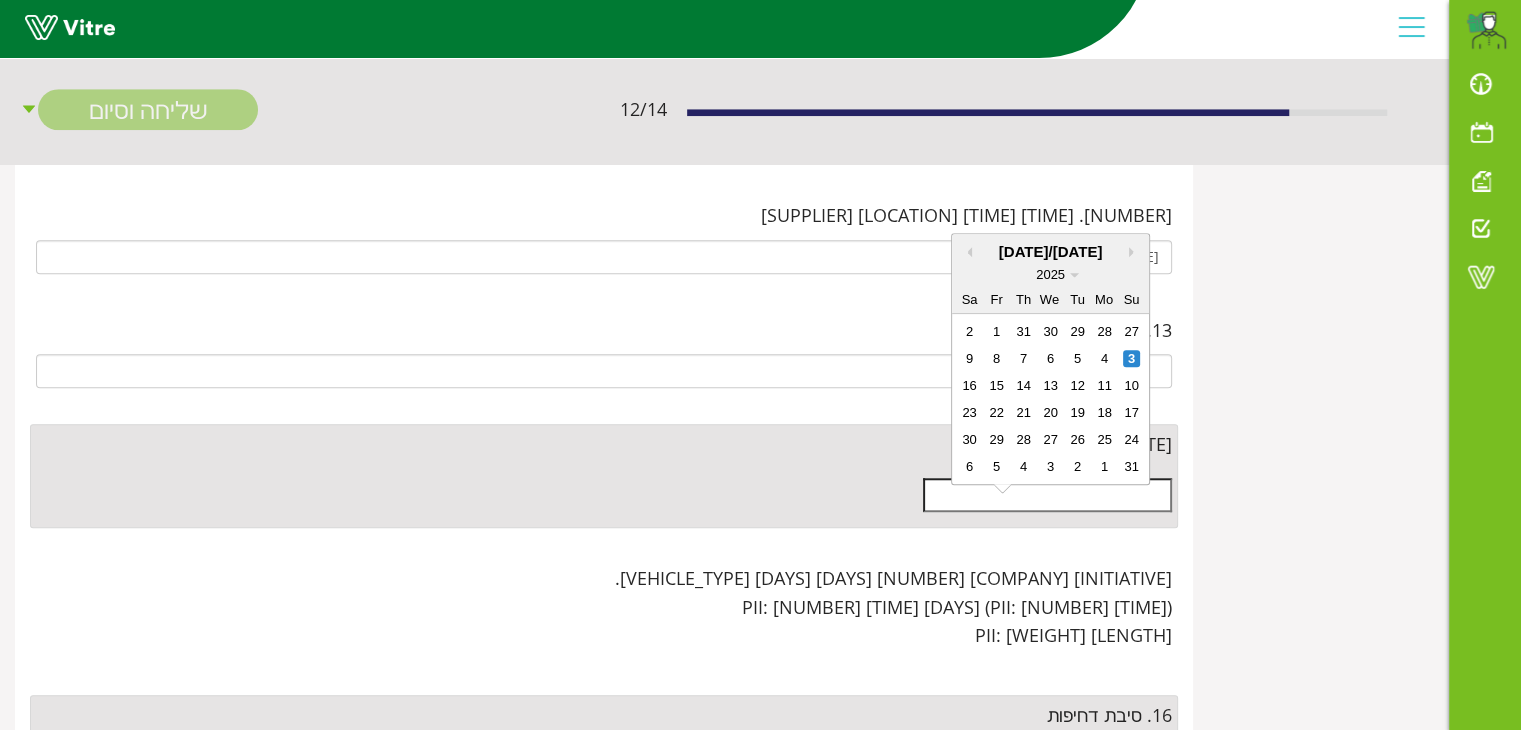 click at bounding box center (1047, 495) 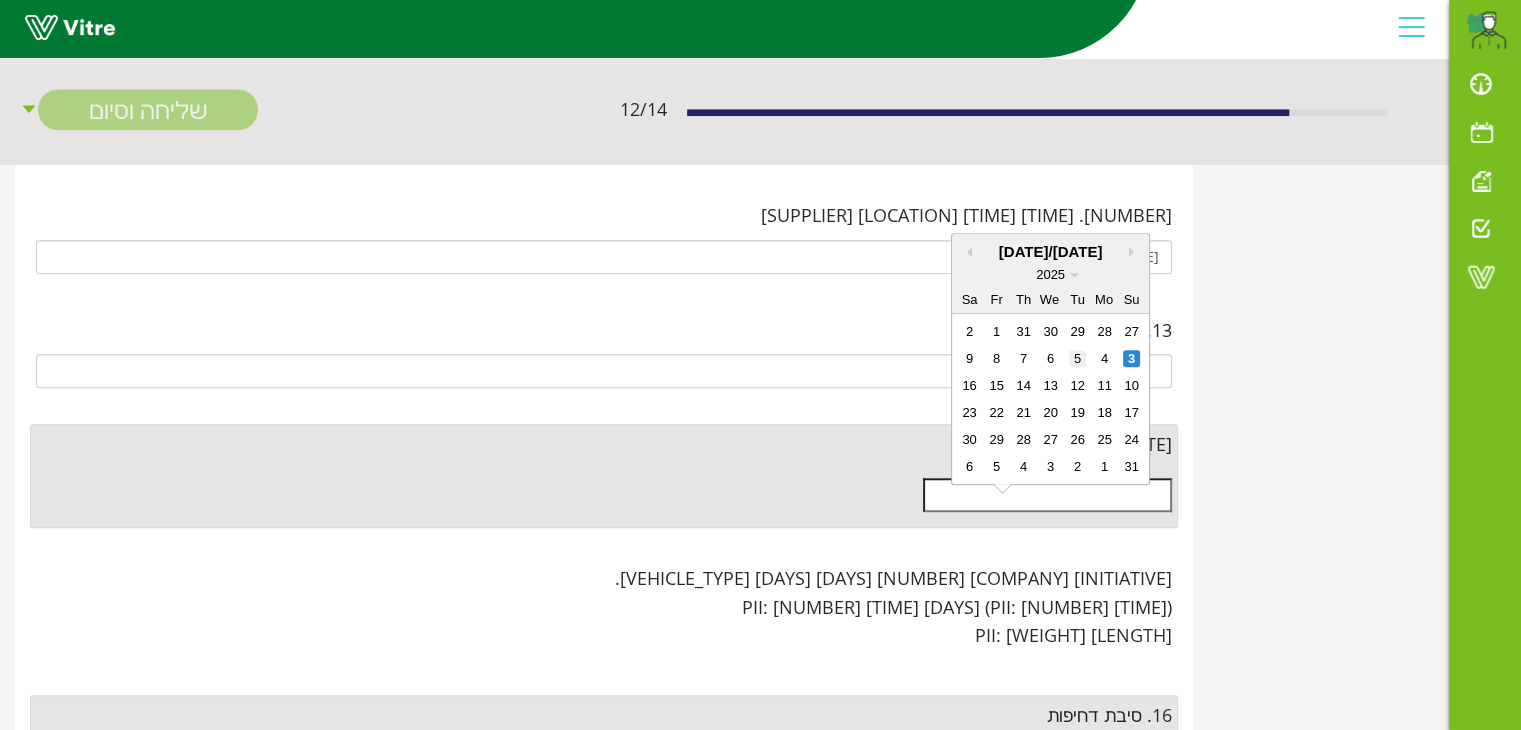 click on "5" at bounding box center [1077, 358] 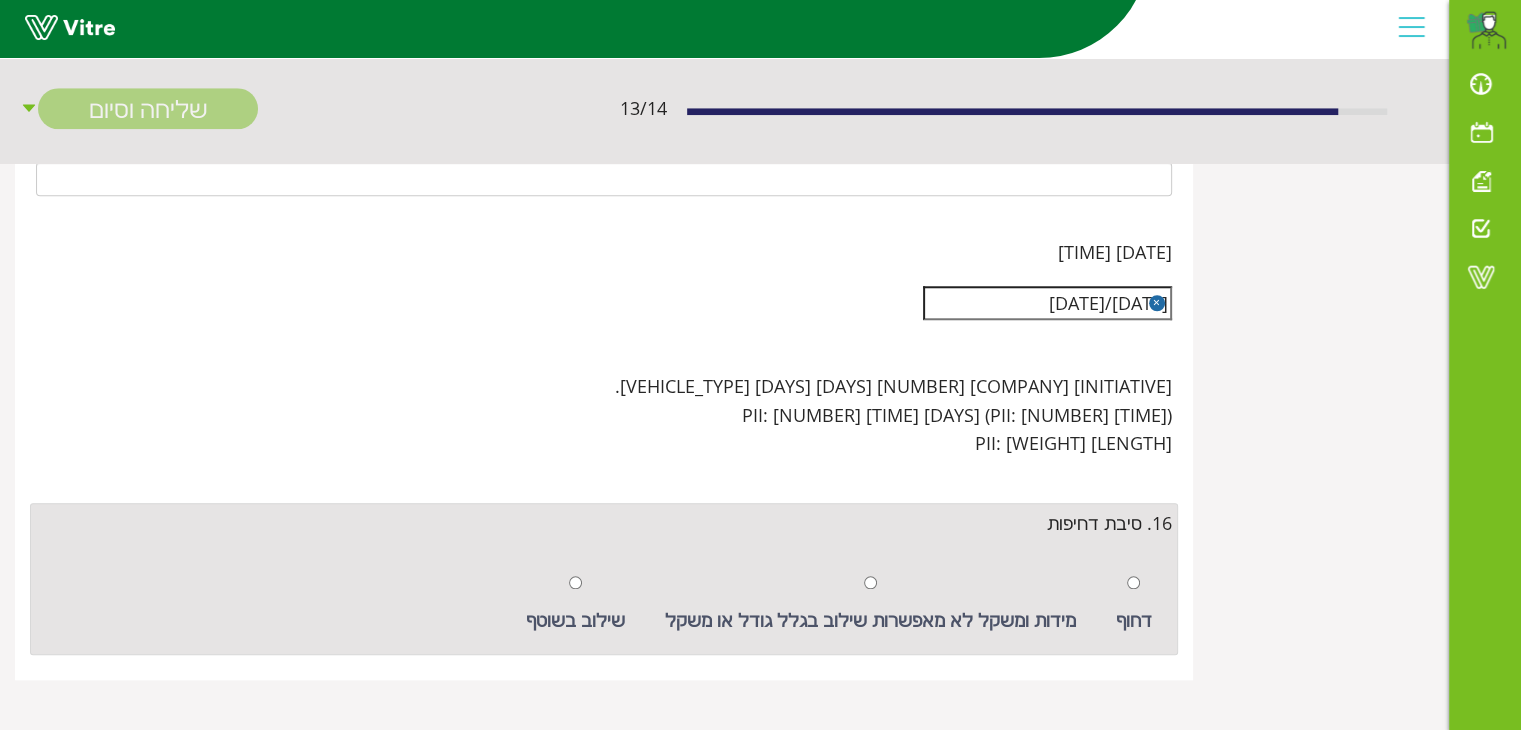 scroll, scrollTop: 1869, scrollLeft: 0, axis: vertical 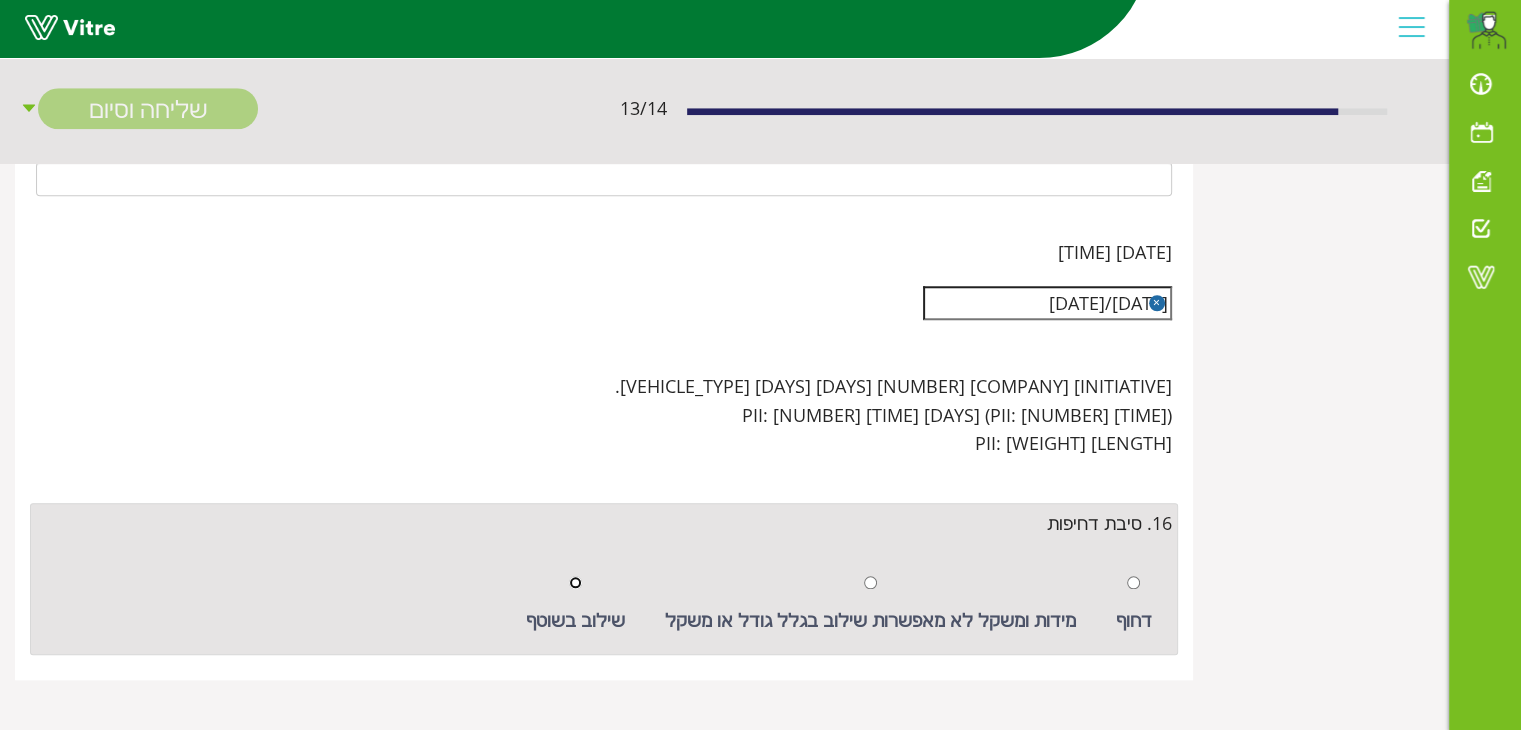 click at bounding box center (575, 582) 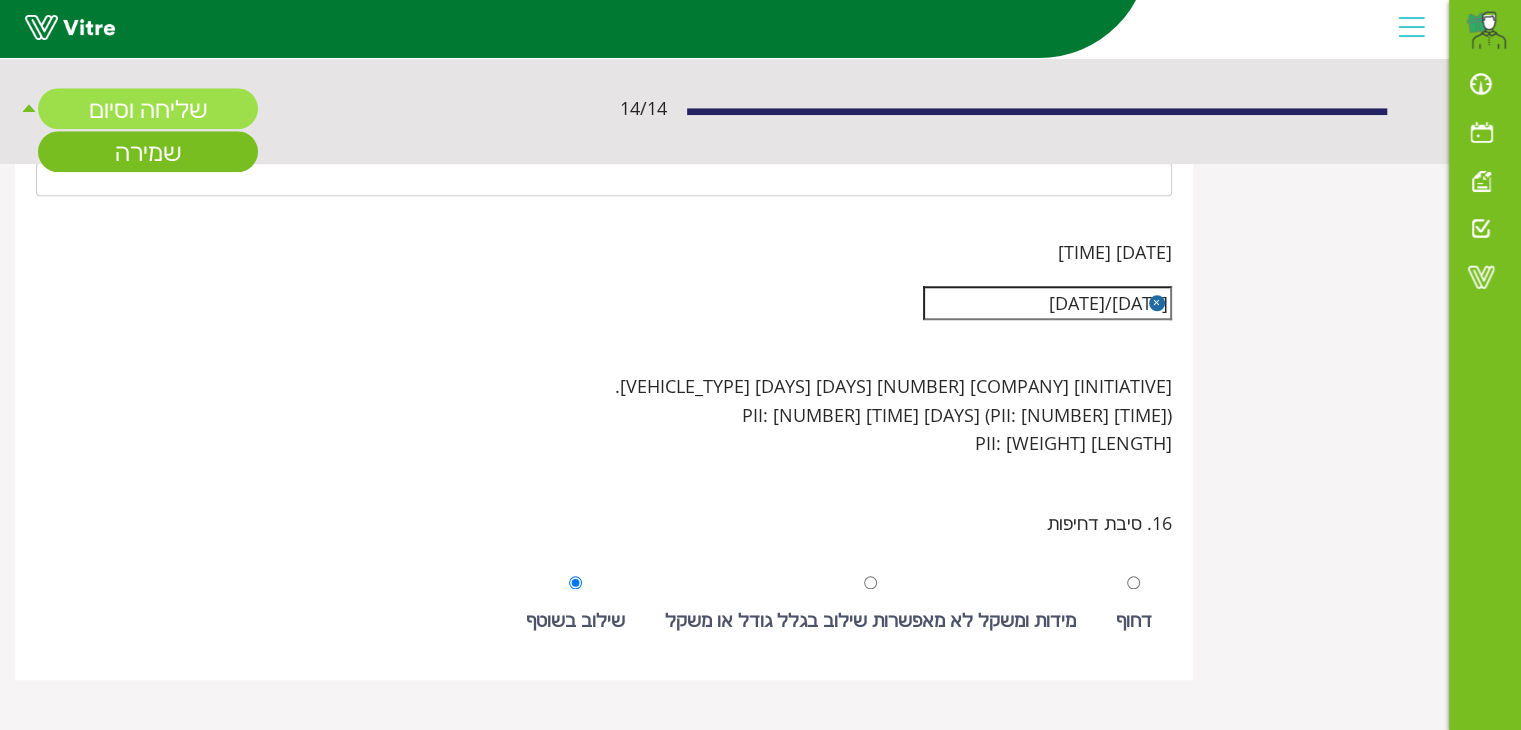 click on "שליחה וסיום" at bounding box center [148, 109] 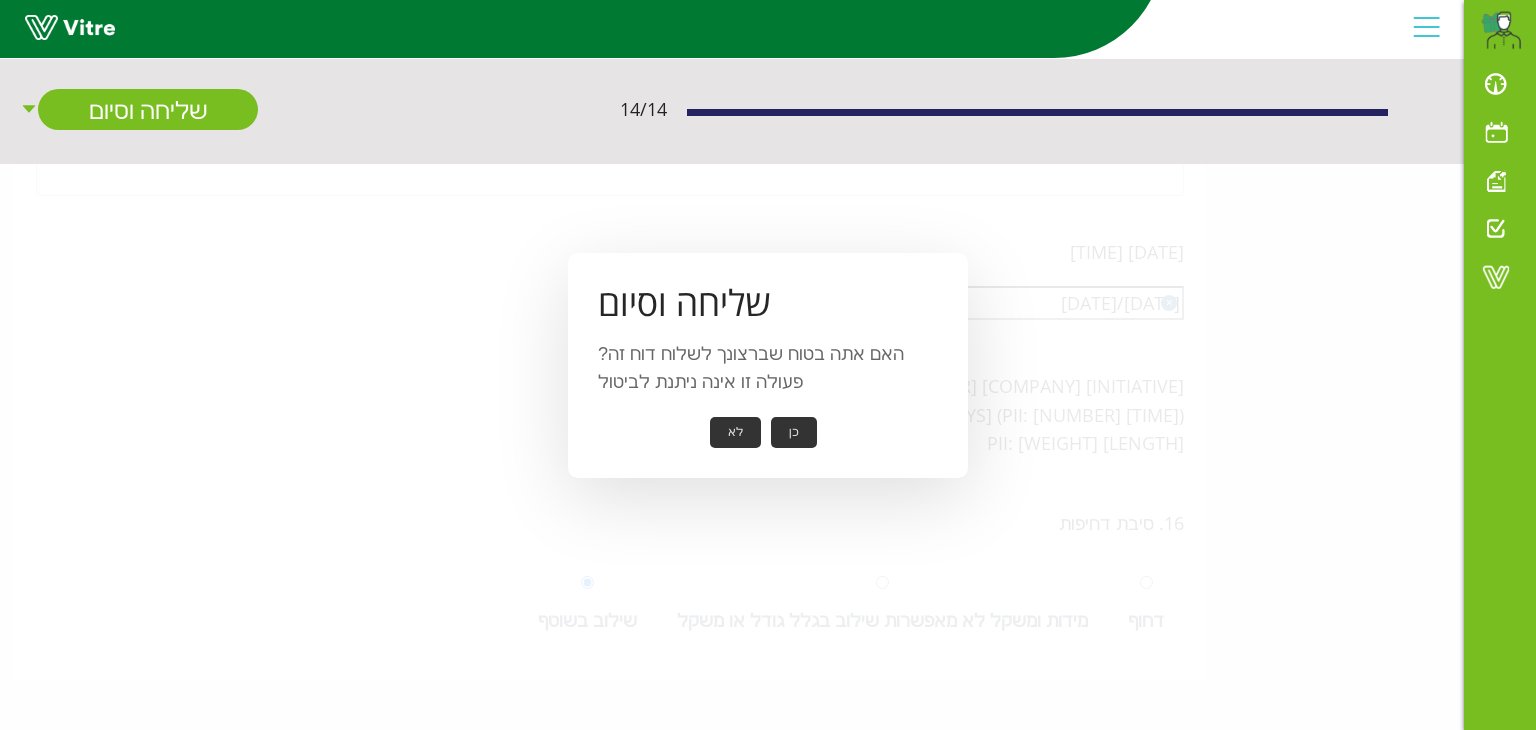 click on "כן" at bounding box center (794, 432) 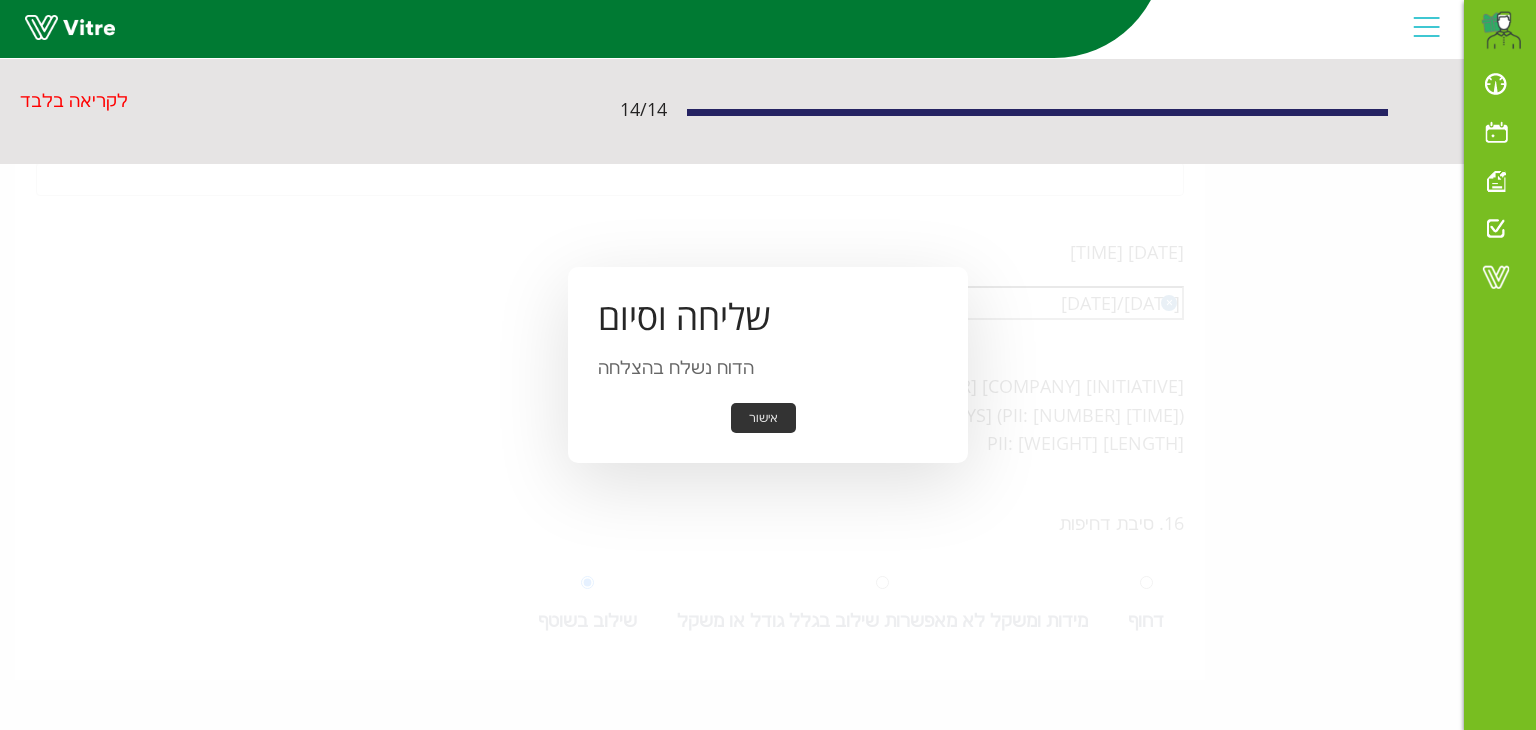 click on "אישור" at bounding box center (763, 418) 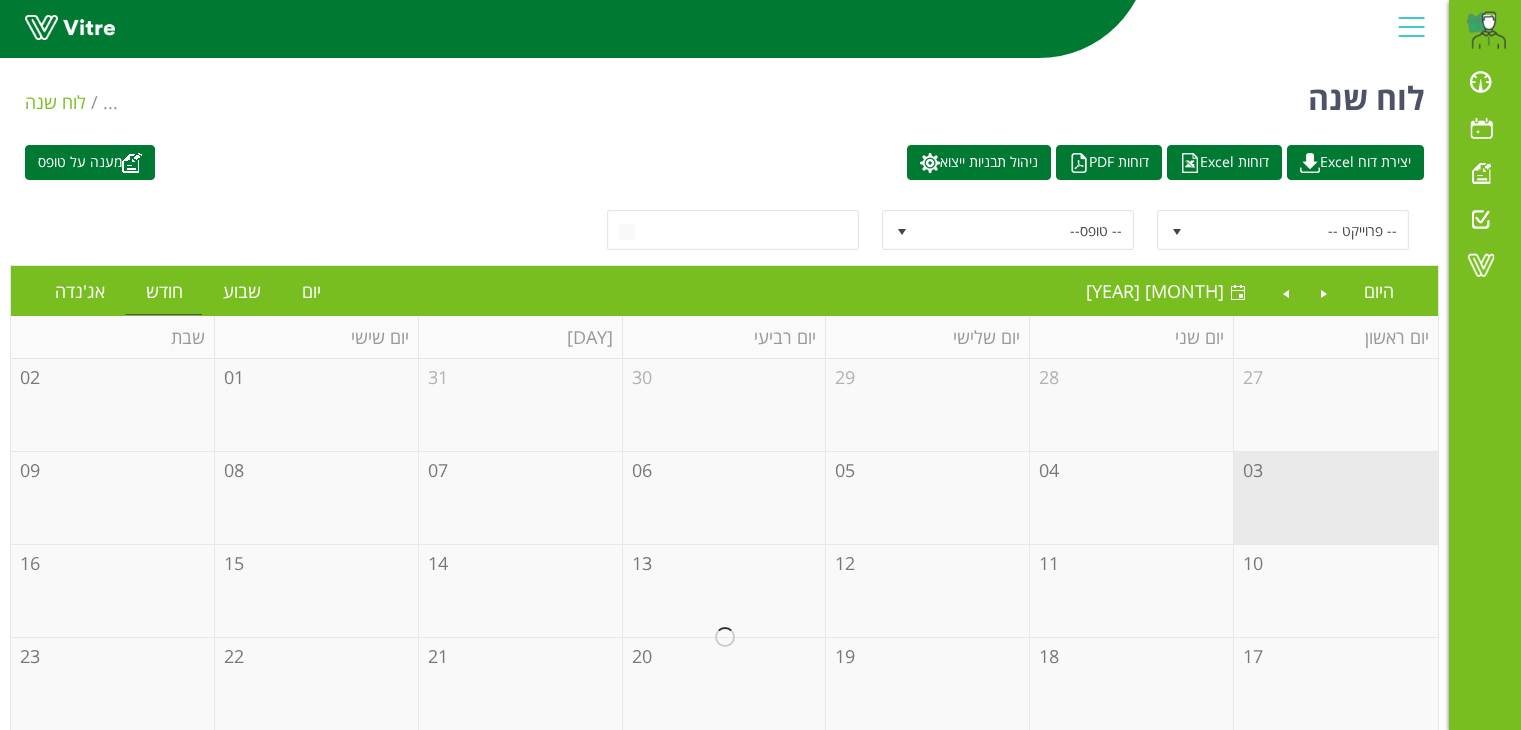 scroll, scrollTop: 0, scrollLeft: 0, axis: both 